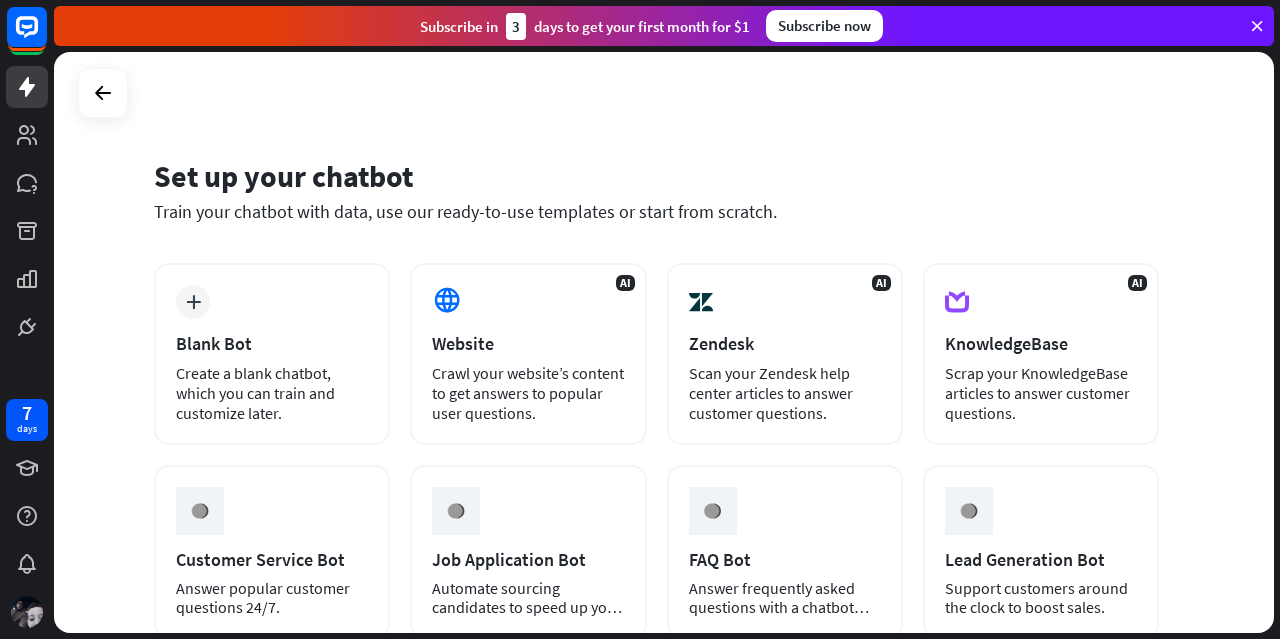 scroll, scrollTop: 0, scrollLeft: 0, axis: both 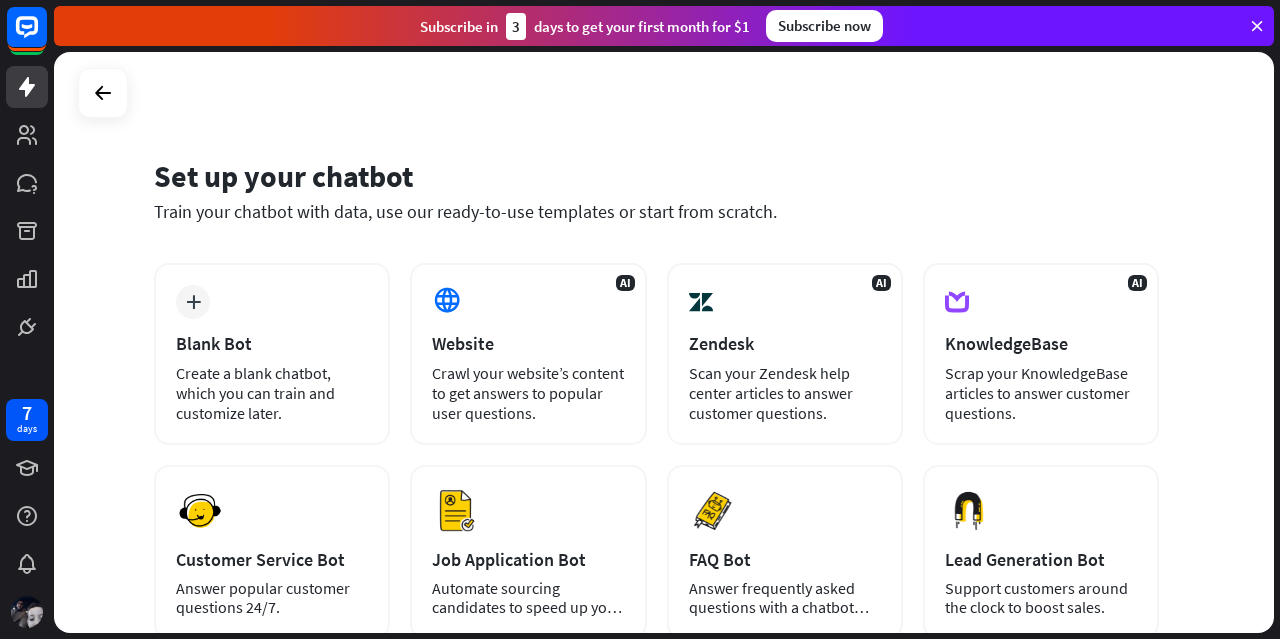 drag, startPoint x: 1258, startPoint y: 419, endPoint x: 1258, endPoint y: 479, distance: 60 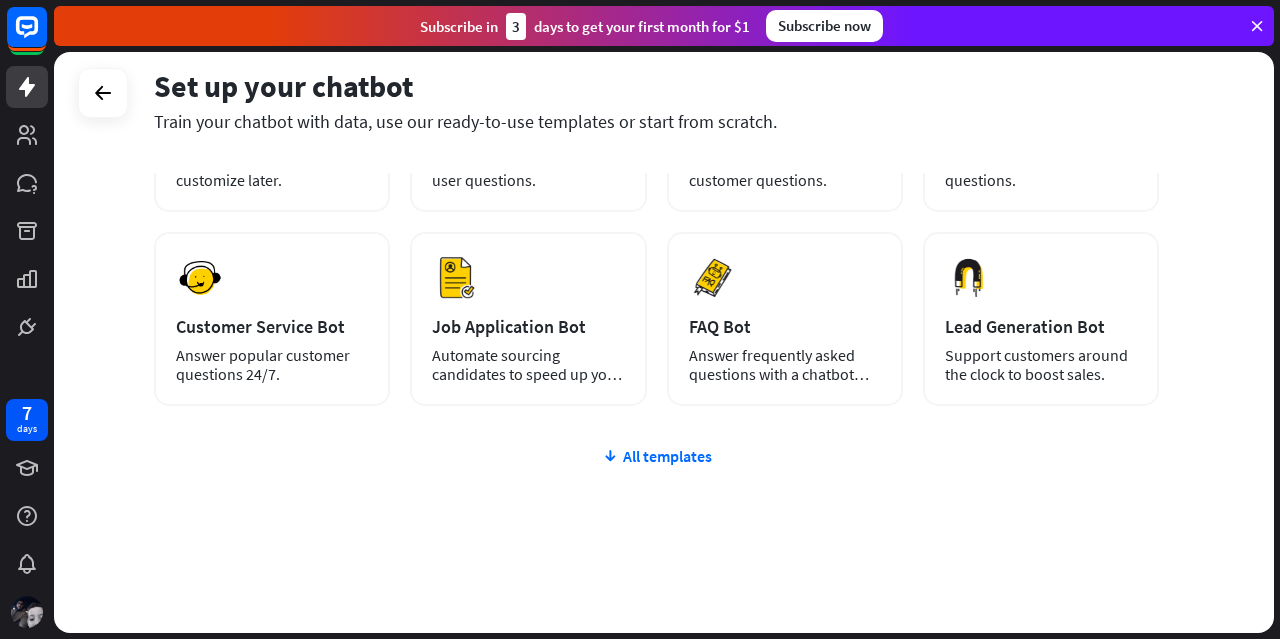 scroll, scrollTop: 246, scrollLeft: 0, axis: vertical 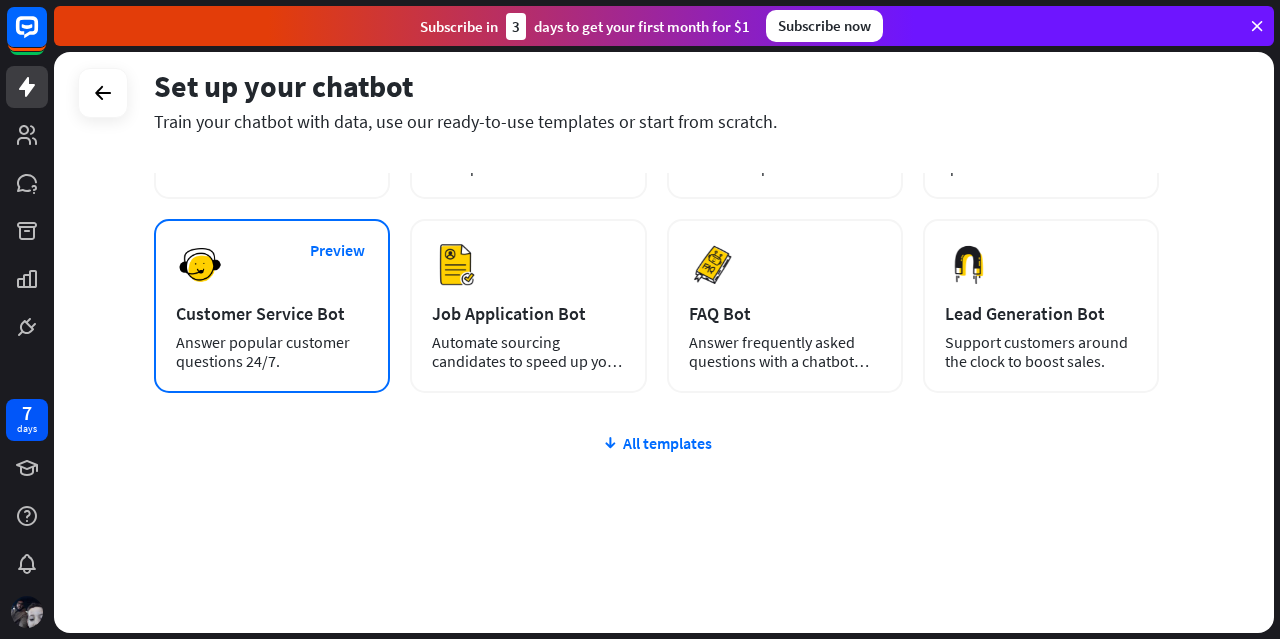 click on "Customer Service Bot" at bounding box center [272, 313] 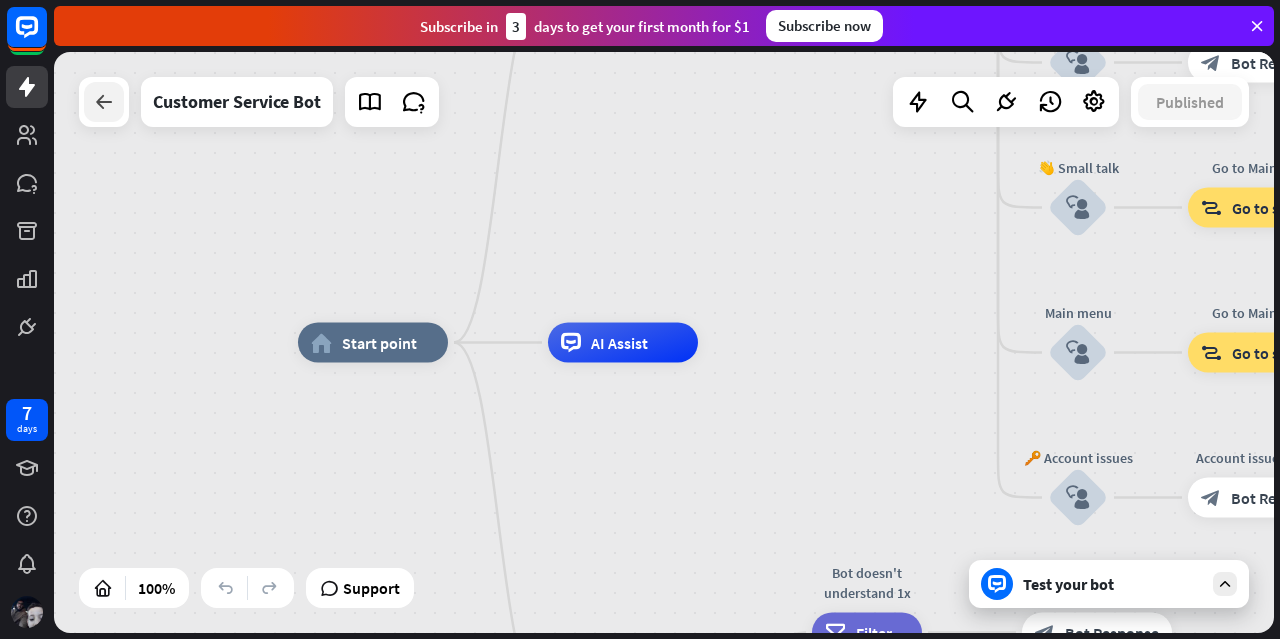 click at bounding box center [104, 102] 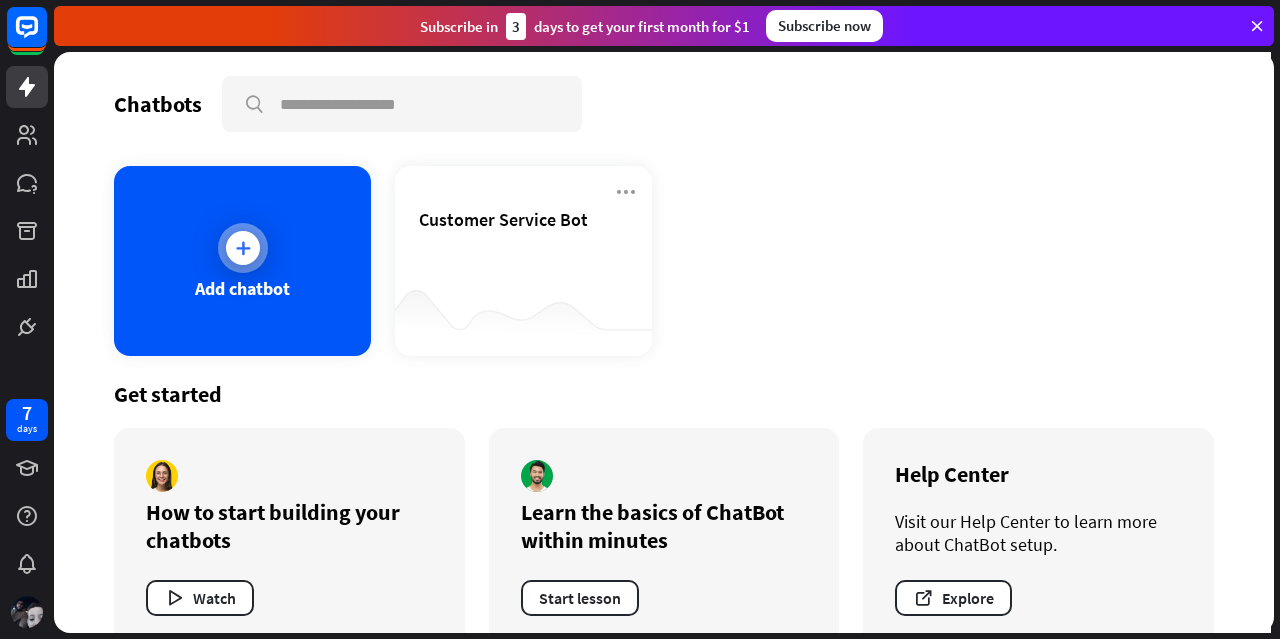 click on "Add chatbot" at bounding box center (242, 288) 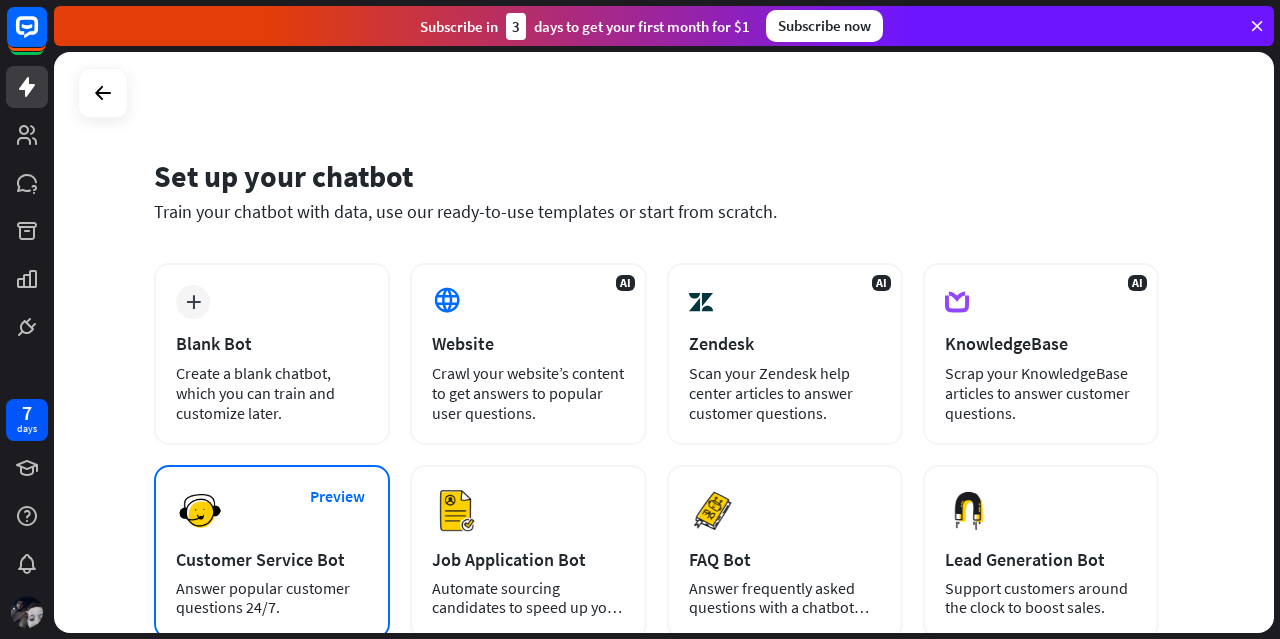 click on "Customer Service Bot" at bounding box center (272, 559) 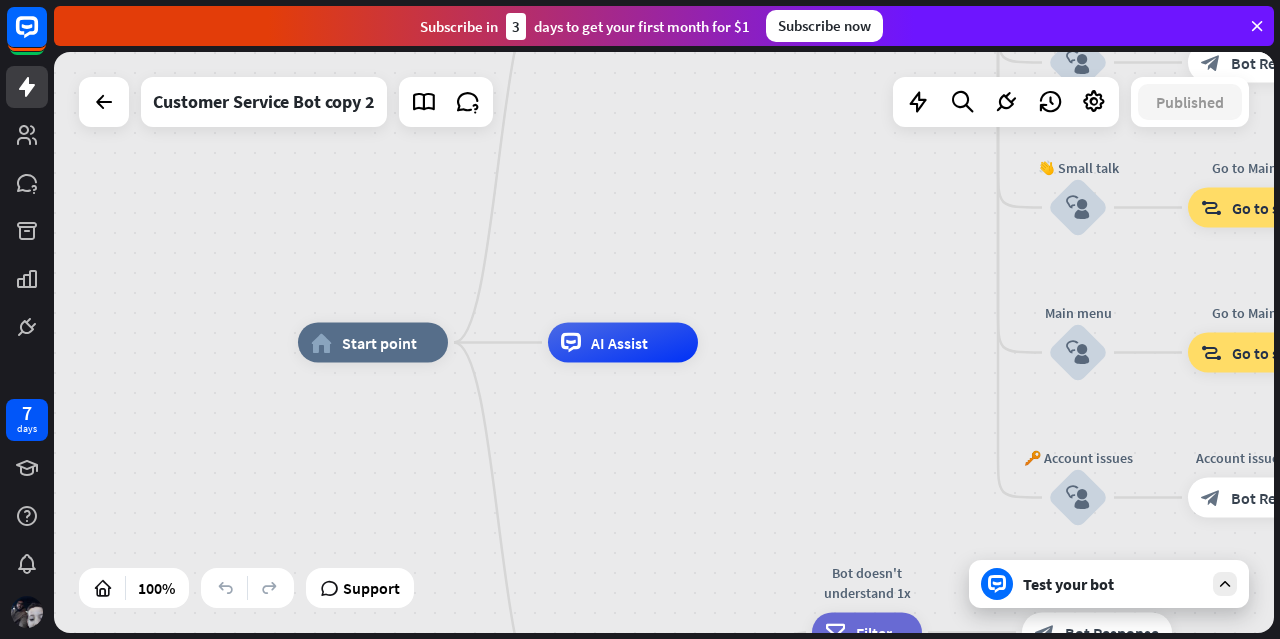 click at bounding box center (1257, 26) 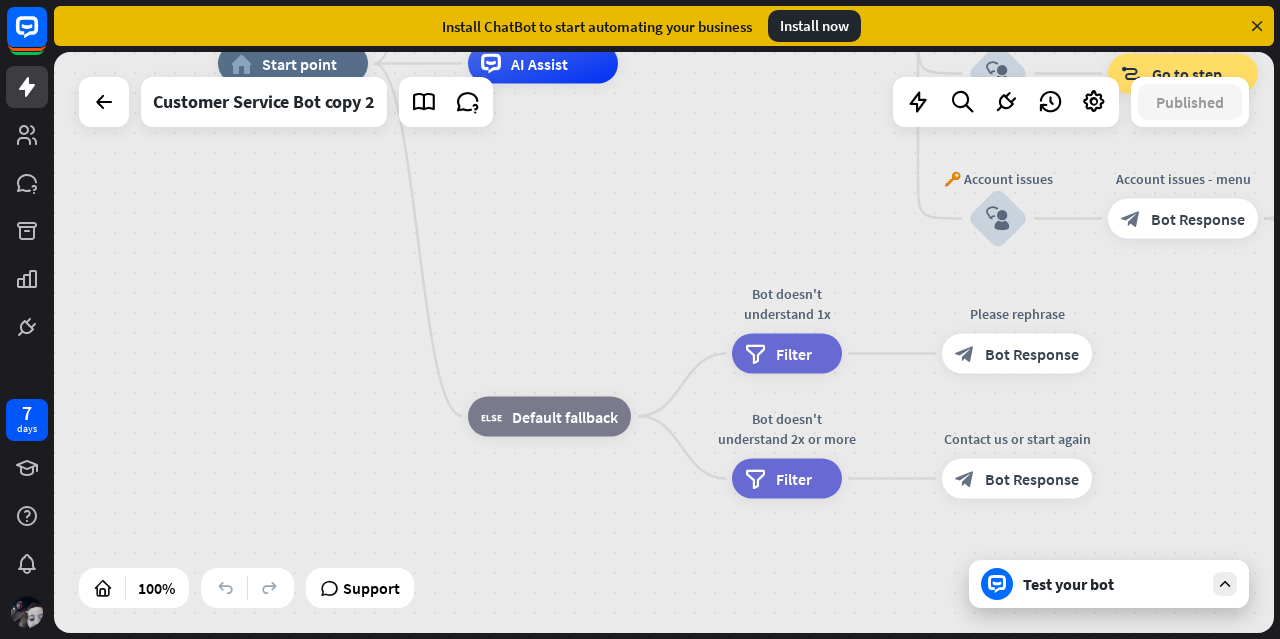 drag, startPoint x: 743, startPoint y: 338, endPoint x: 660, endPoint y: 59, distance: 291.08417 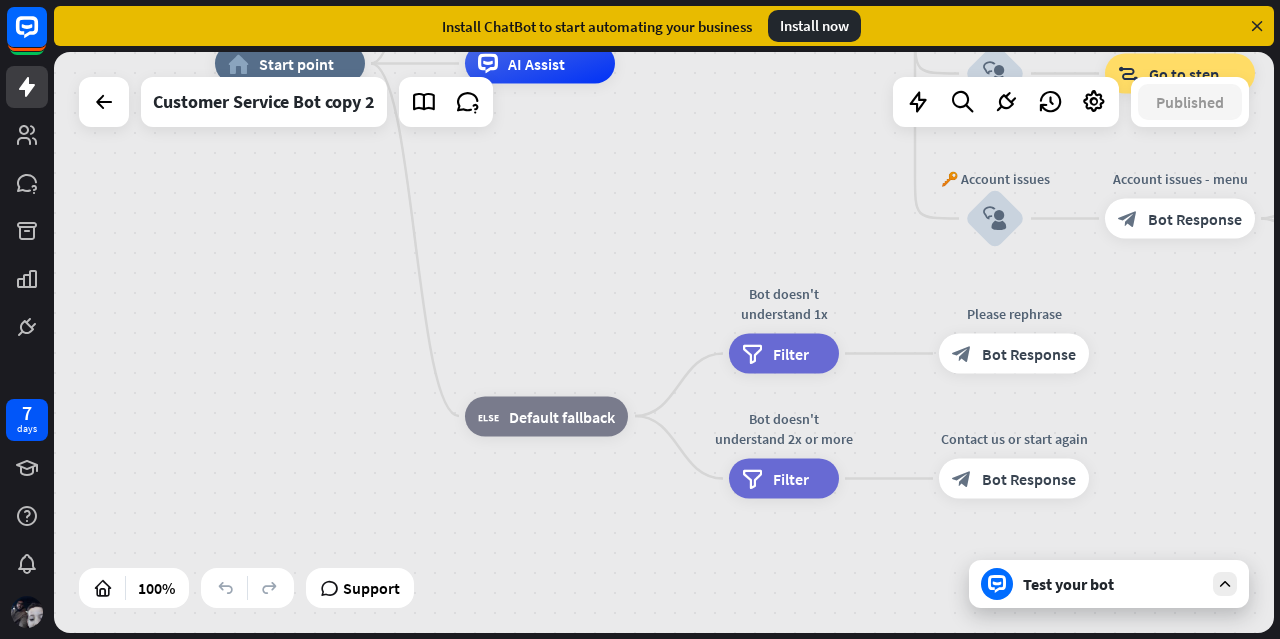 drag, startPoint x: 579, startPoint y: 517, endPoint x: 588, endPoint y: 611, distance: 94.42987 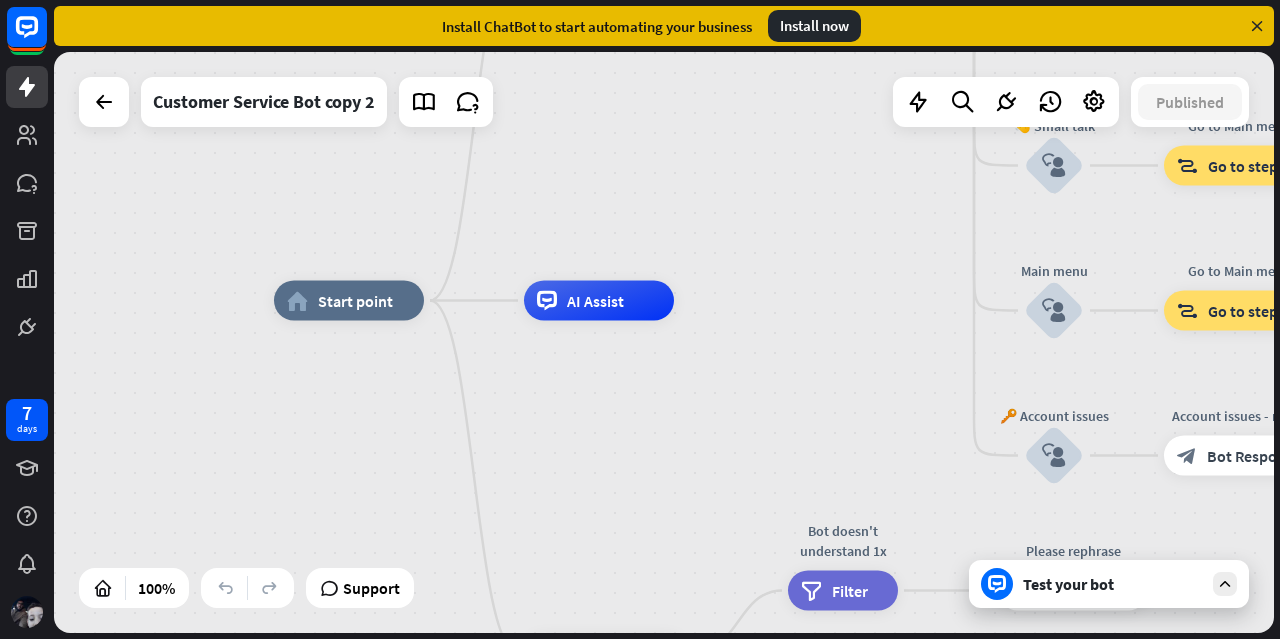 drag, startPoint x: 574, startPoint y: 268, endPoint x: 650, endPoint y: 537, distance: 279.52997 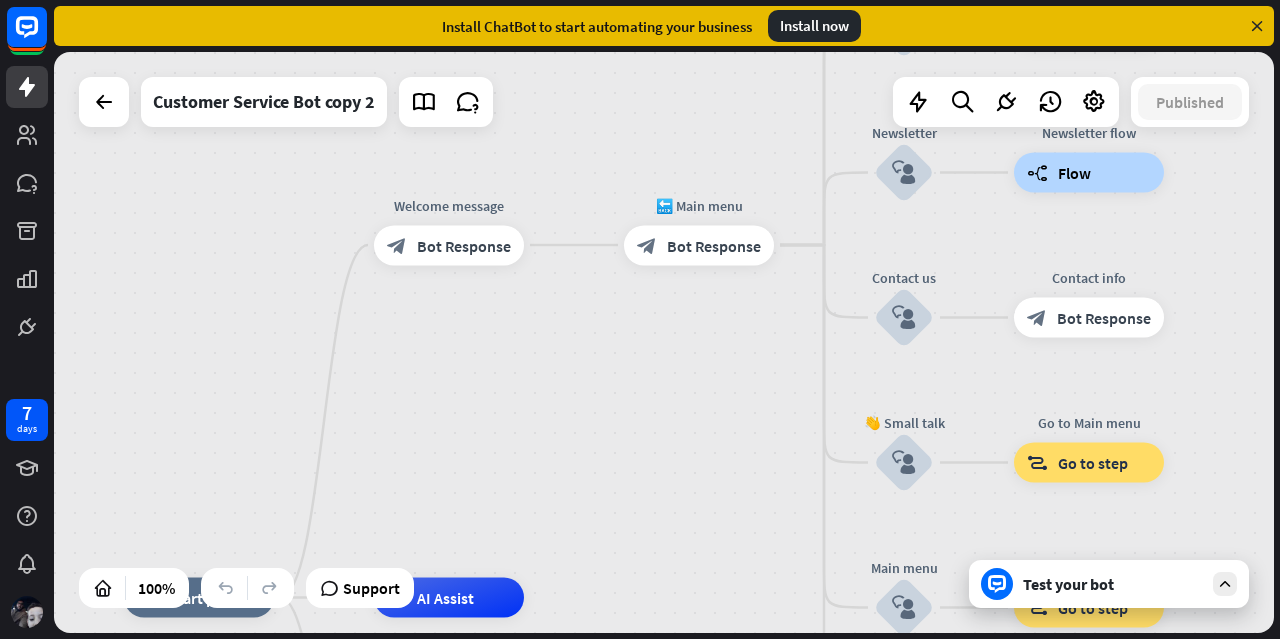 drag, startPoint x: 687, startPoint y: 277, endPoint x: 348, endPoint y: 395, distance: 358.94986 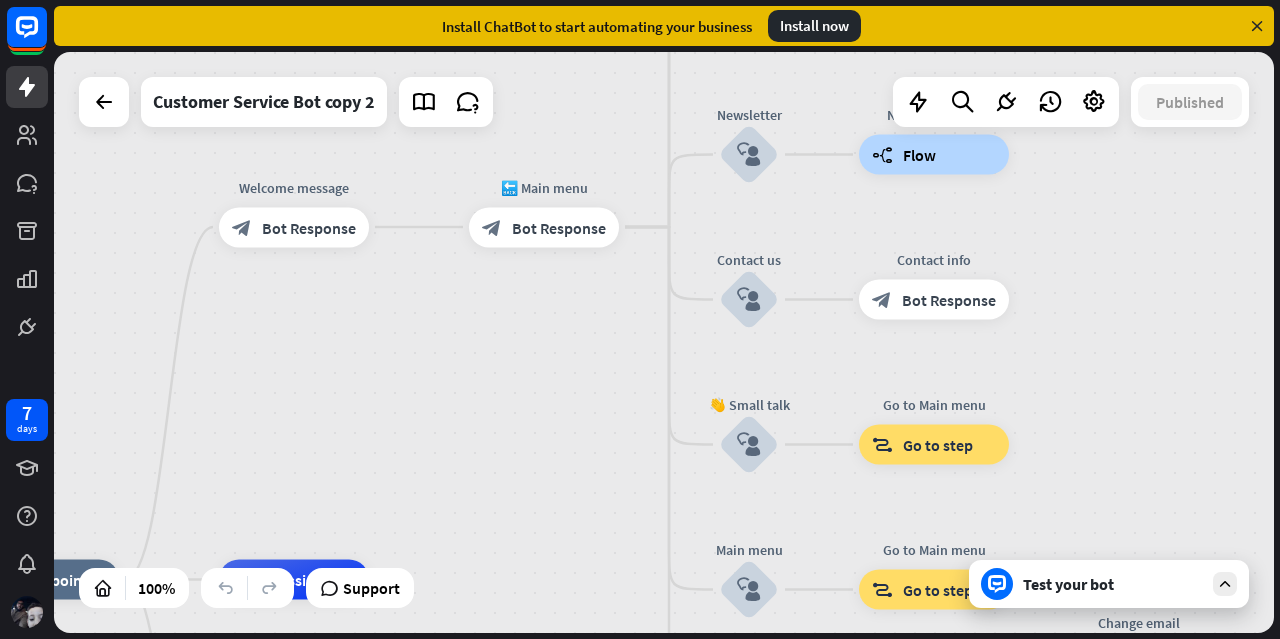 drag, startPoint x: 523, startPoint y: 322, endPoint x: 512, endPoint y: 435, distance: 113.534134 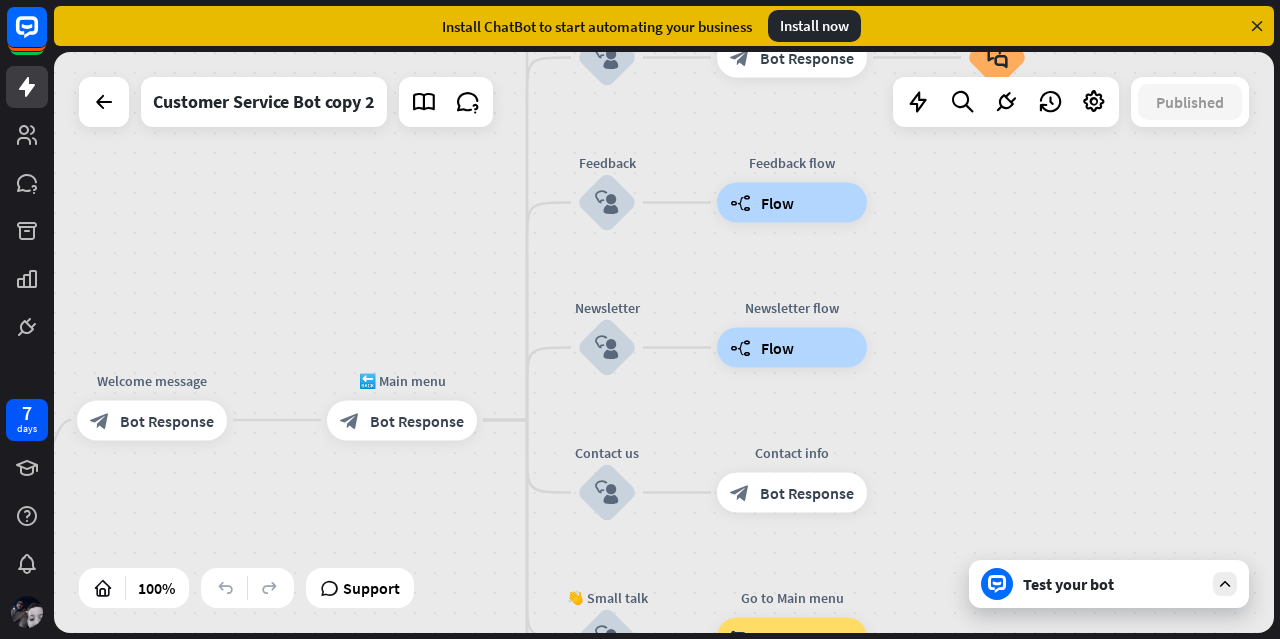 drag, startPoint x: 534, startPoint y: 493, endPoint x: 418, endPoint y: 565, distance: 136.52838 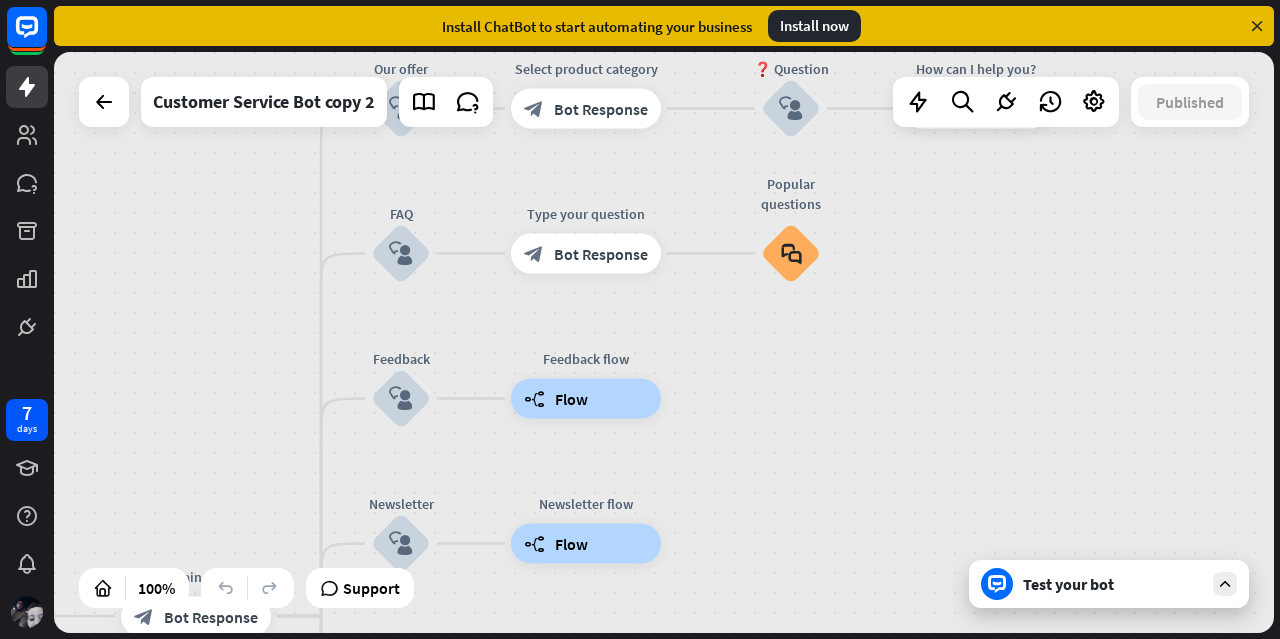 drag, startPoint x: 436, startPoint y: 274, endPoint x: 228, endPoint y: 487, distance: 297.71295 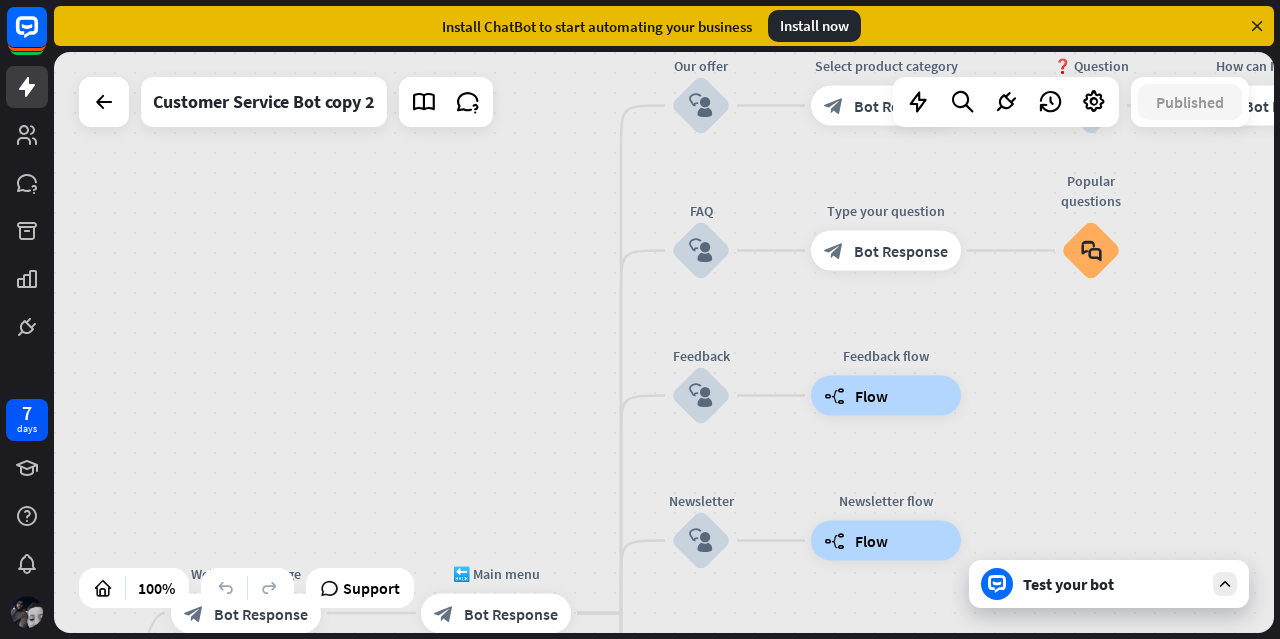 drag, startPoint x: 246, startPoint y: 295, endPoint x: 540, endPoint y: 255, distance: 296.70862 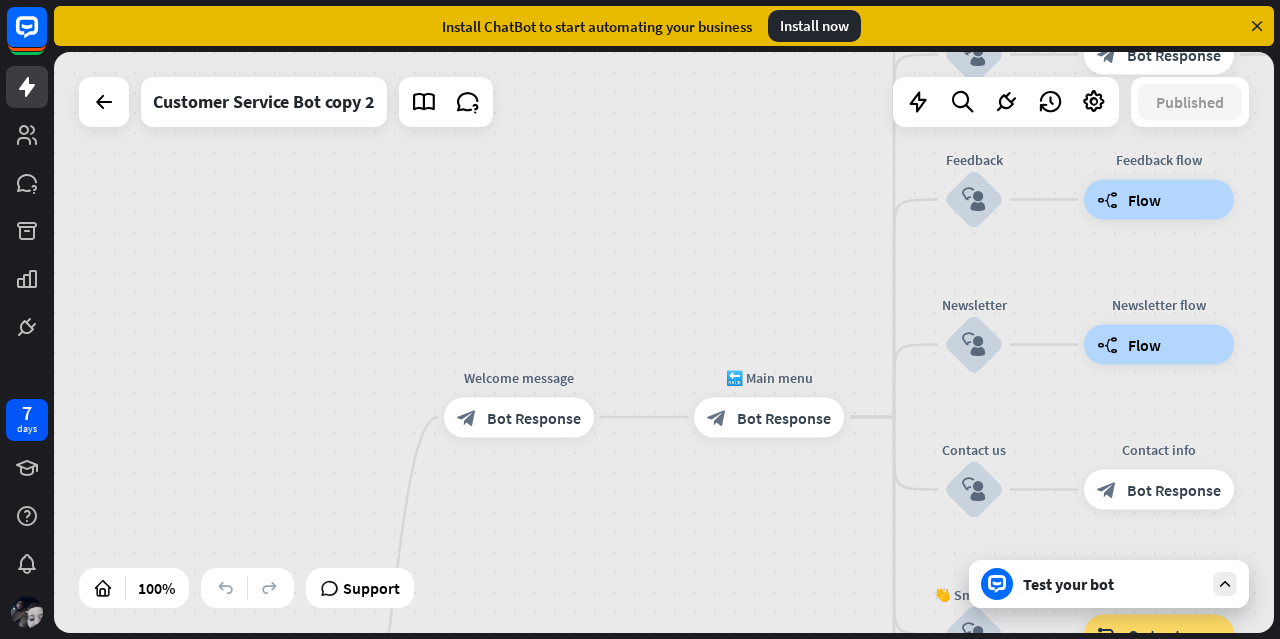 drag, startPoint x: 494, startPoint y: 396, endPoint x: 769, endPoint y: 202, distance: 336.54272 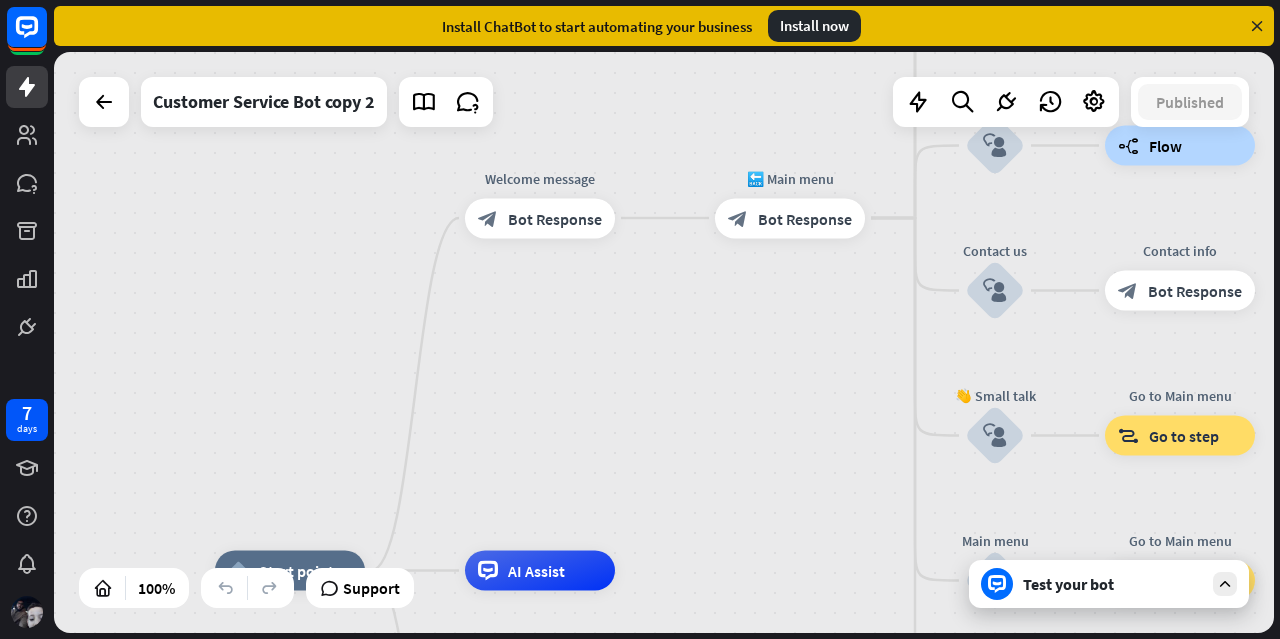 drag, startPoint x: 702, startPoint y: 227, endPoint x: 710, endPoint y: 113, distance: 114.28036 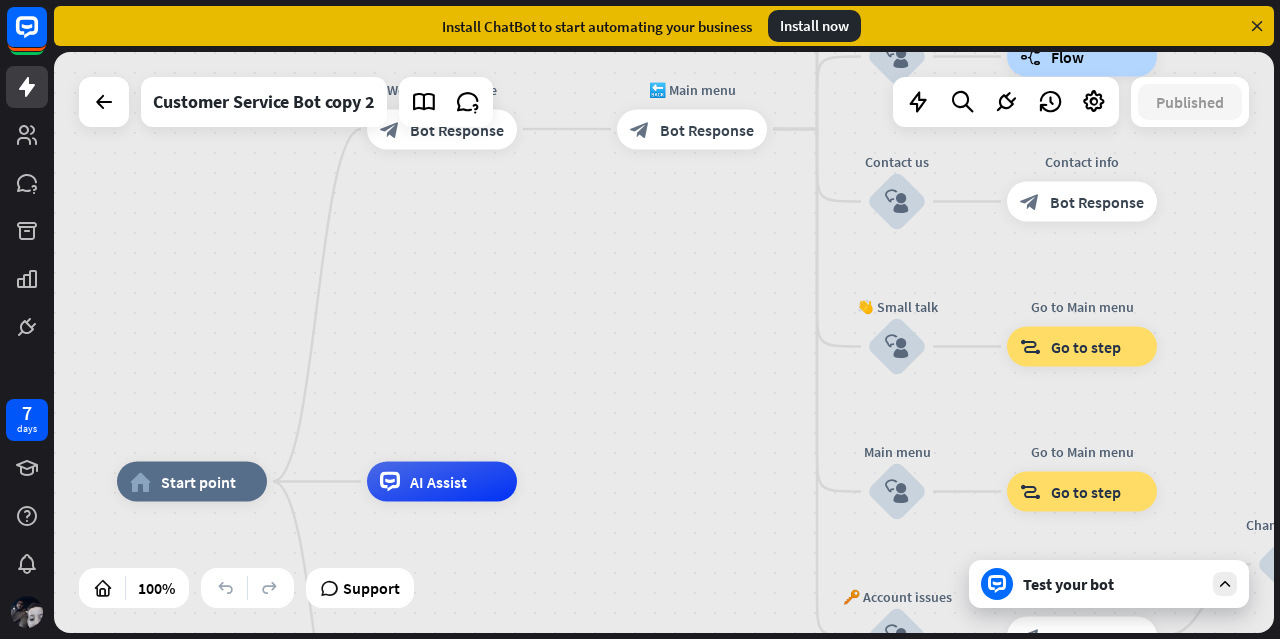drag, startPoint x: 662, startPoint y: 382, endPoint x: 563, endPoint y: 297, distance: 130.48372 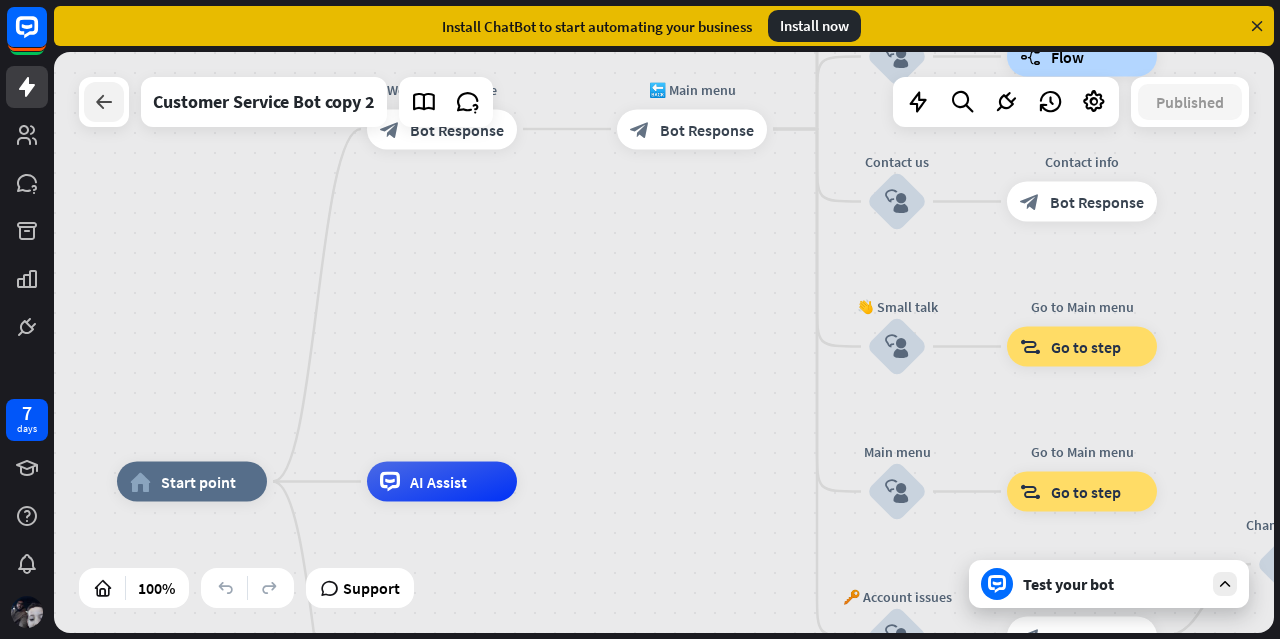 click at bounding box center [104, 102] 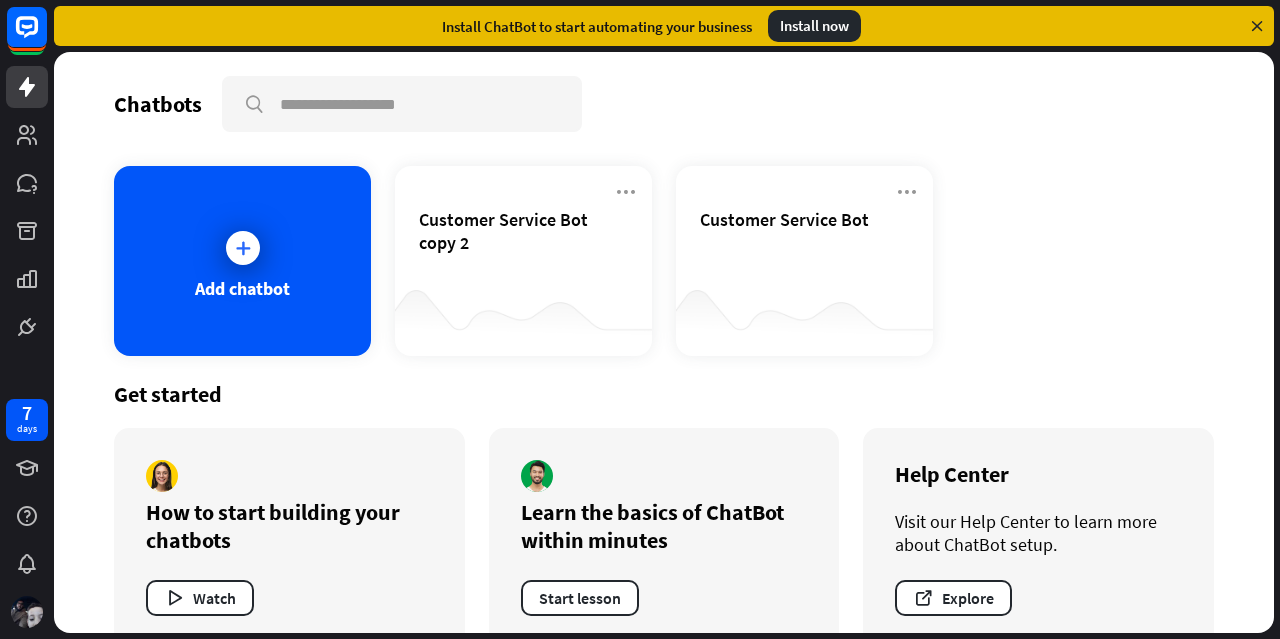 click at bounding box center (1257, 26) 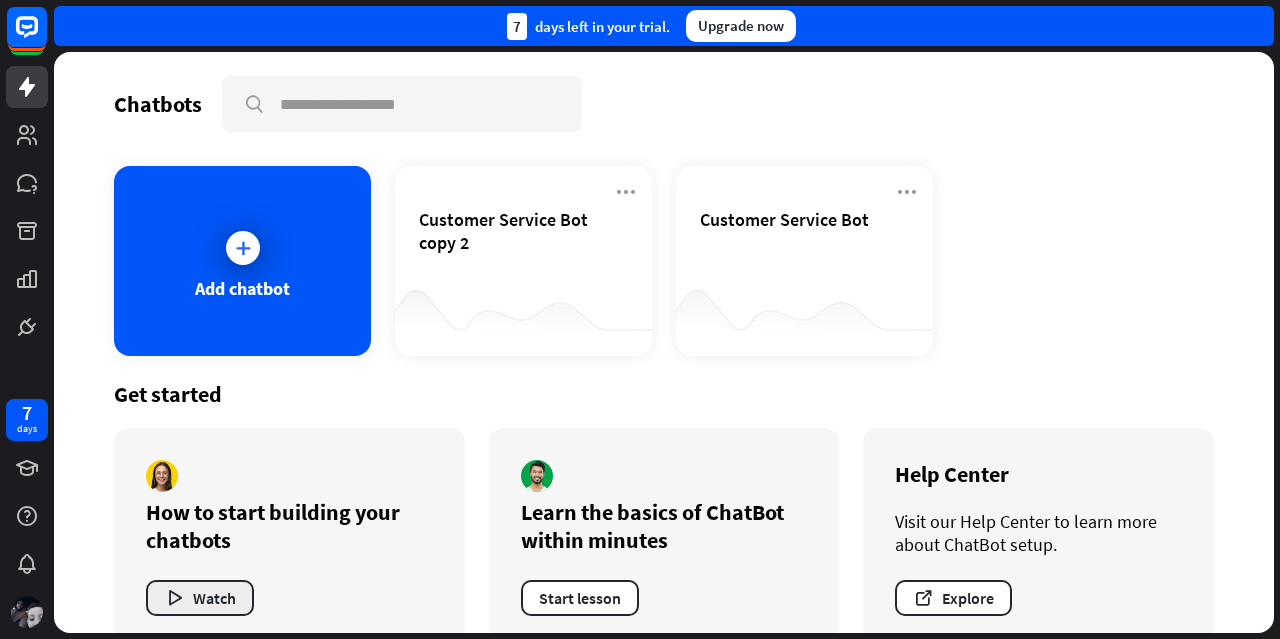 click on "Watch" at bounding box center (200, 598) 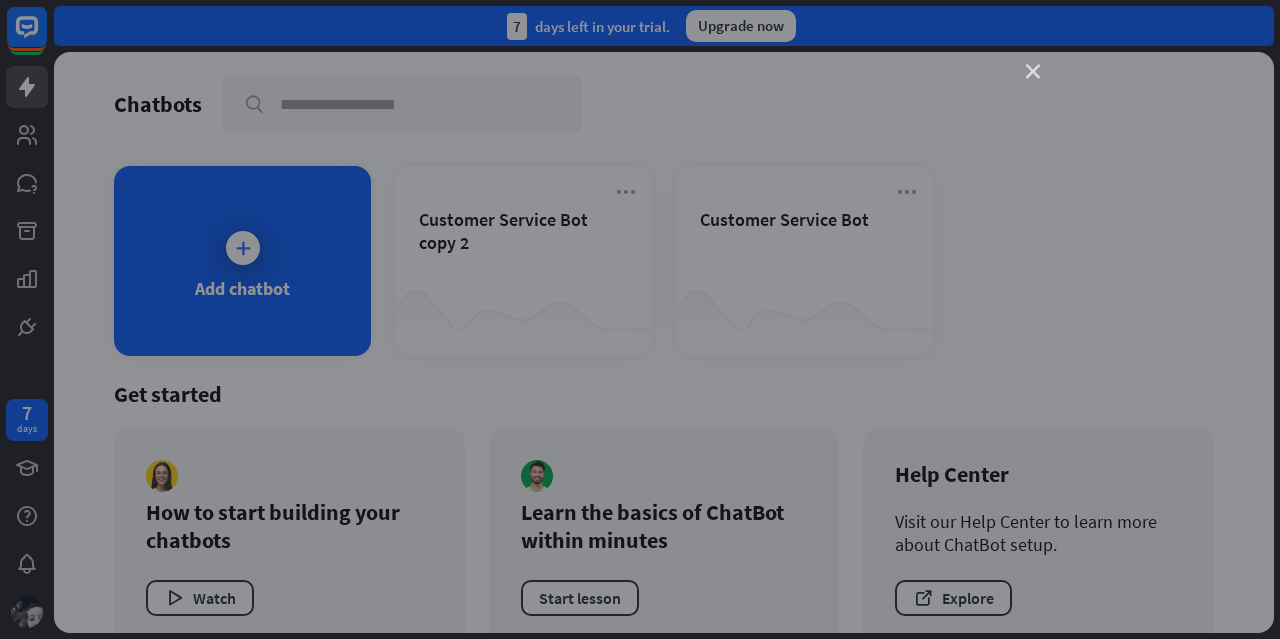click on "close" at bounding box center [1033, 72] 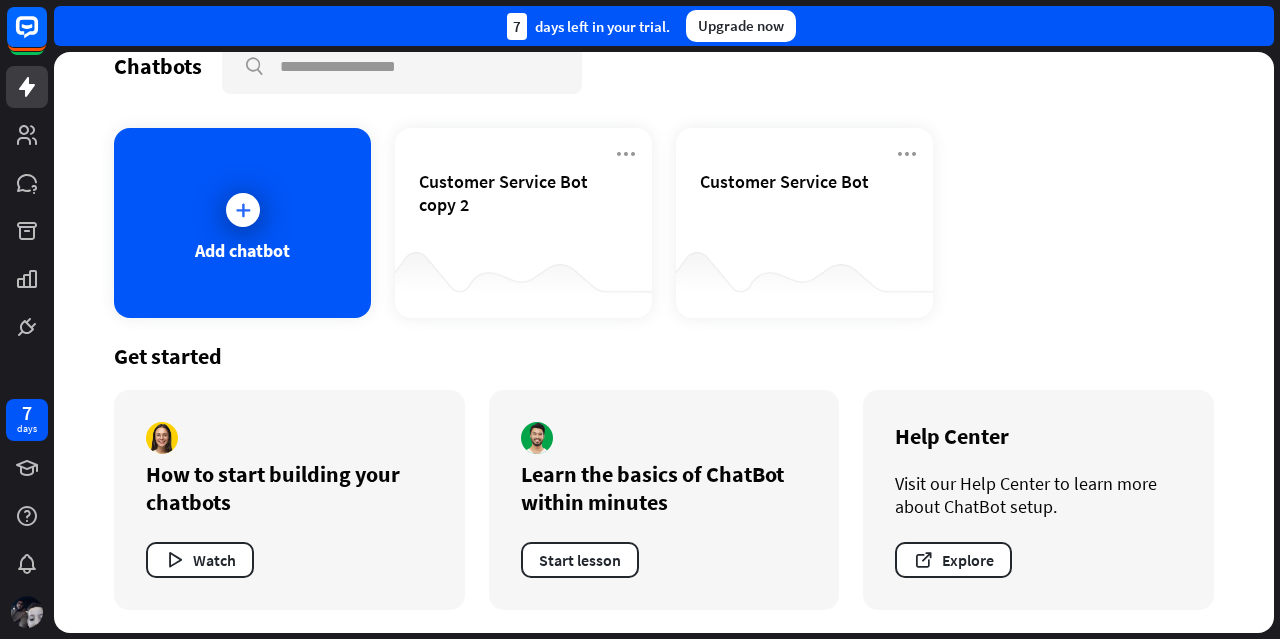 scroll, scrollTop: 0, scrollLeft: 0, axis: both 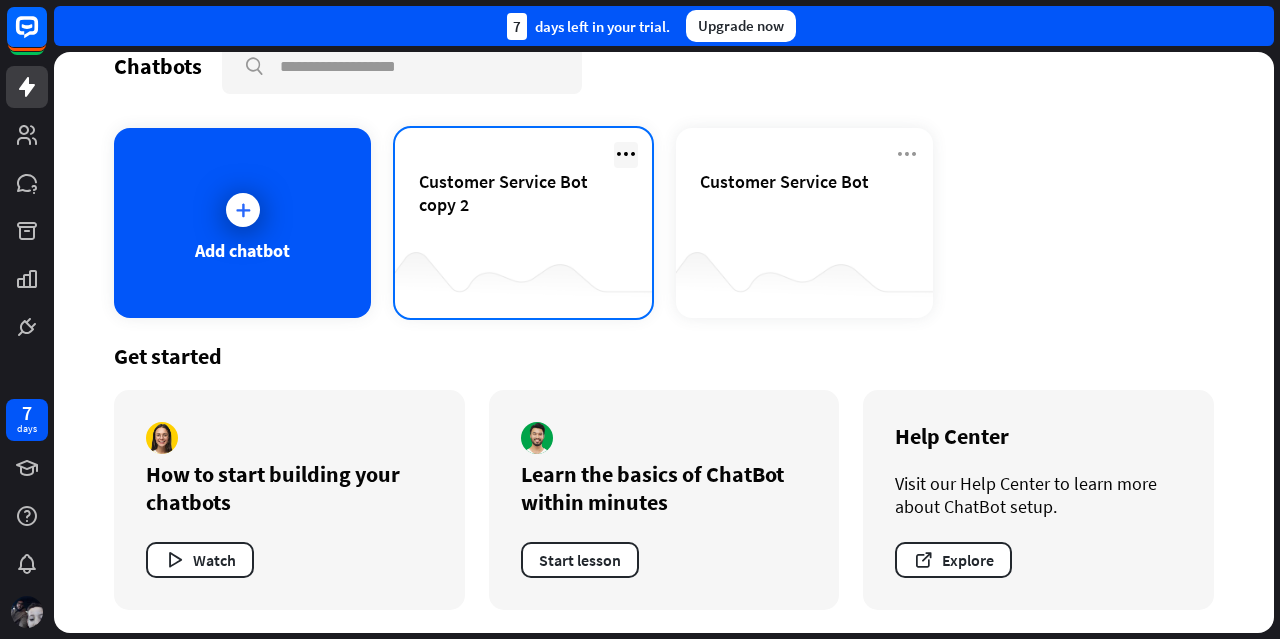click at bounding box center (626, 154) 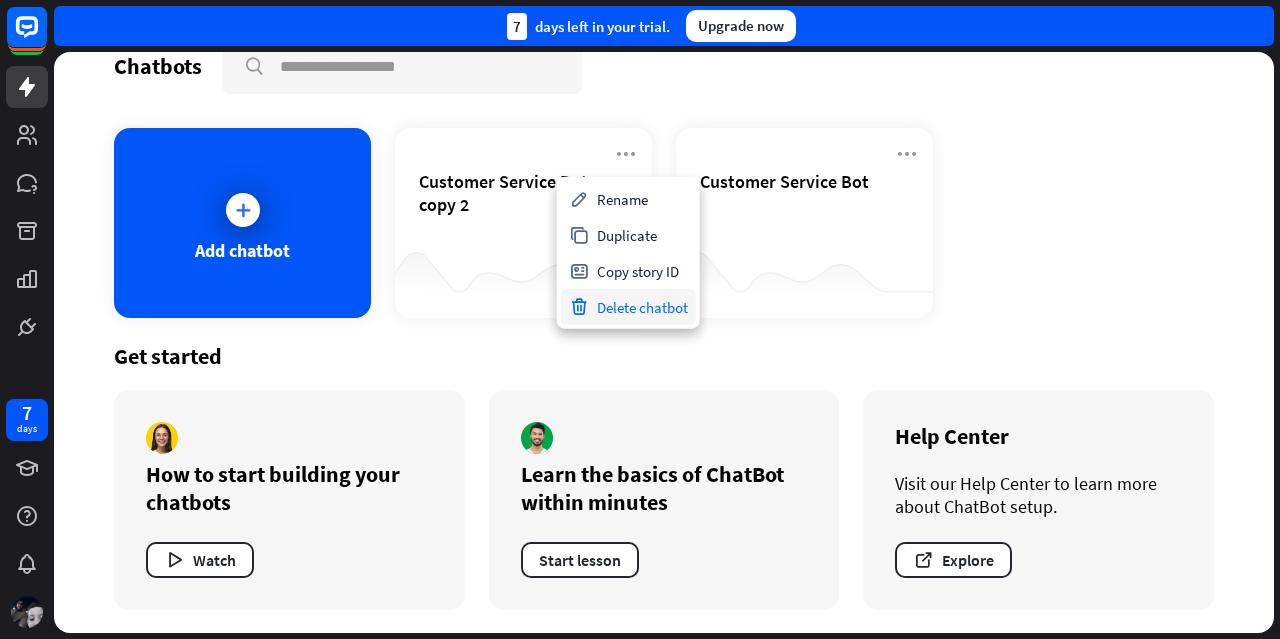 click on "Delete chatbot" at bounding box center [628, 307] 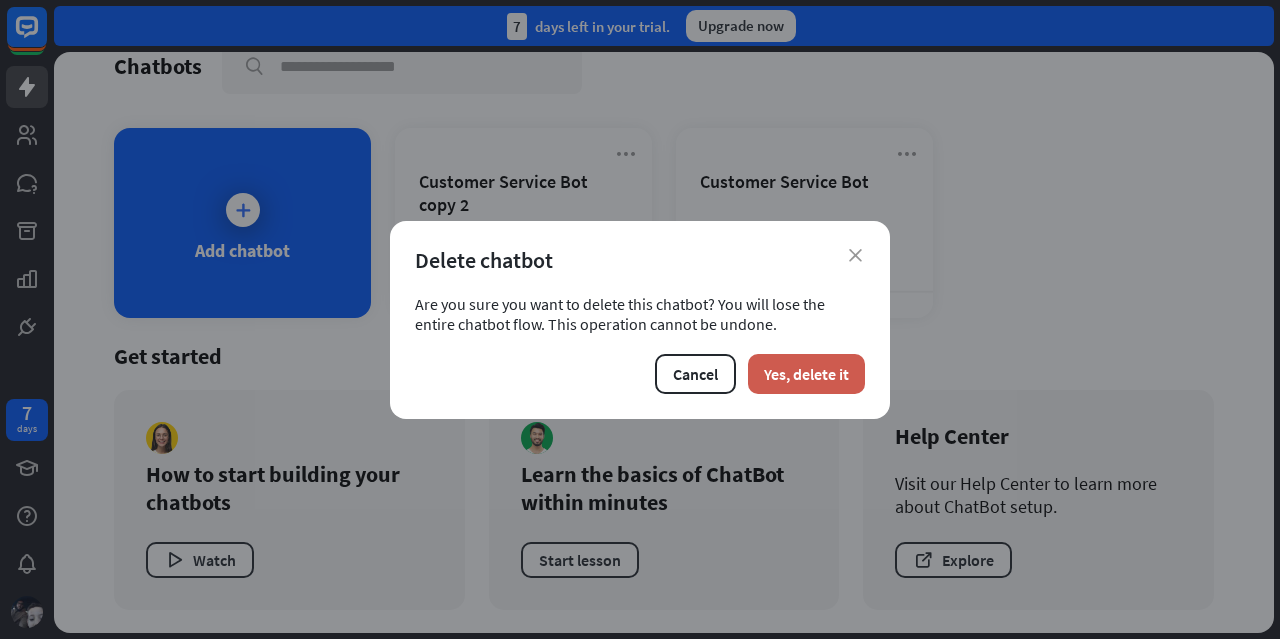 click on "Yes, delete it" at bounding box center [806, 374] 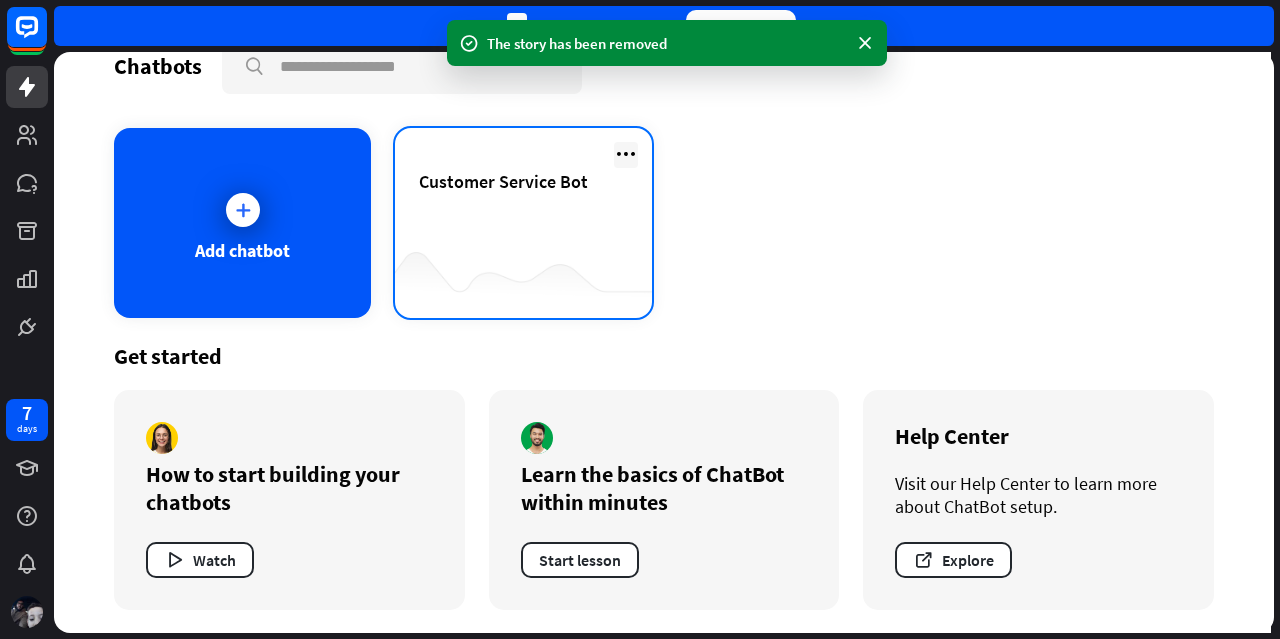 click at bounding box center [626, 154] 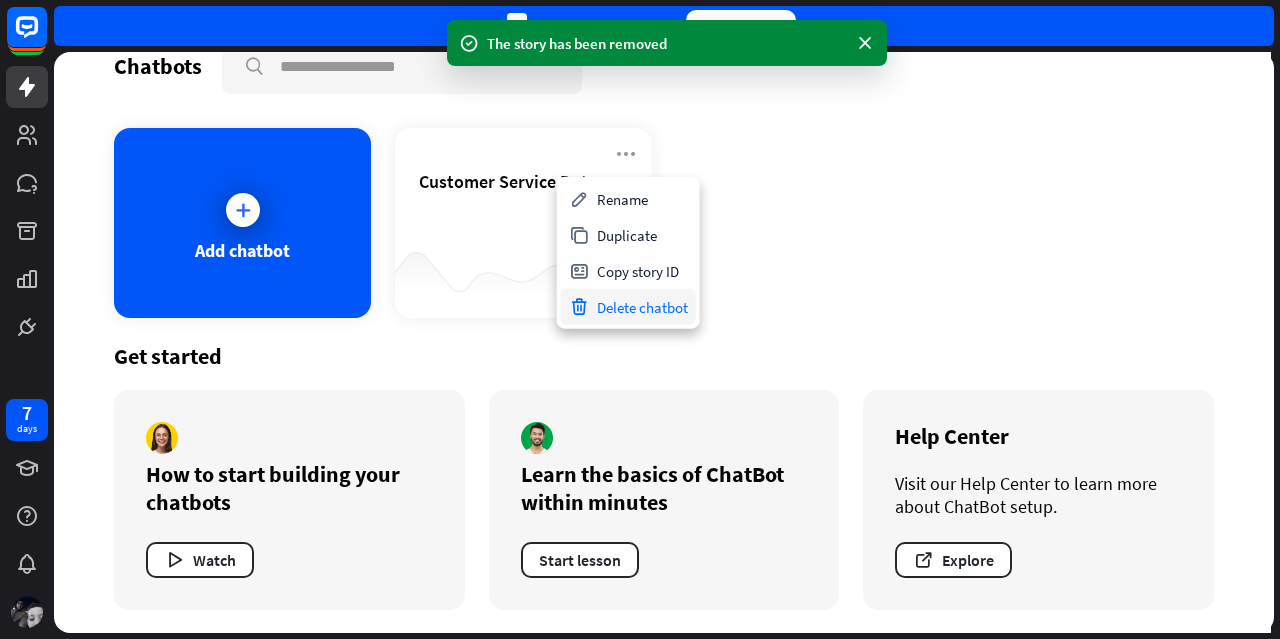 click on "Delete chatbot" at bounding box center (628, 307) 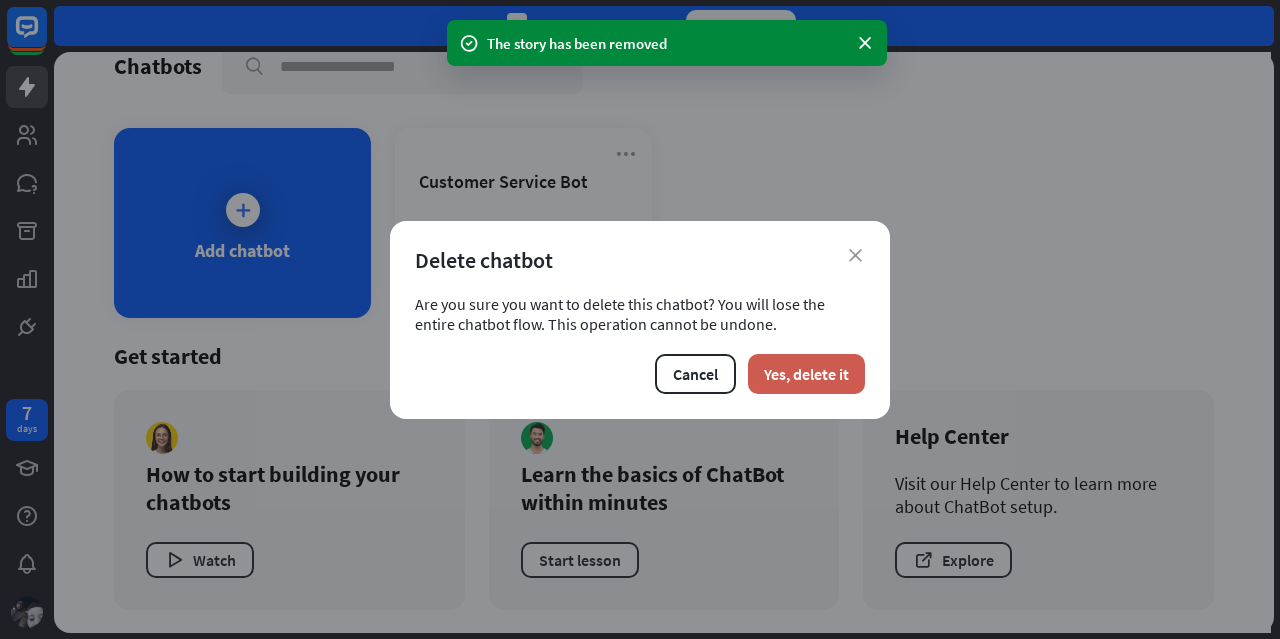 click on "Yes, delete it" at bounding box center [806, 374] 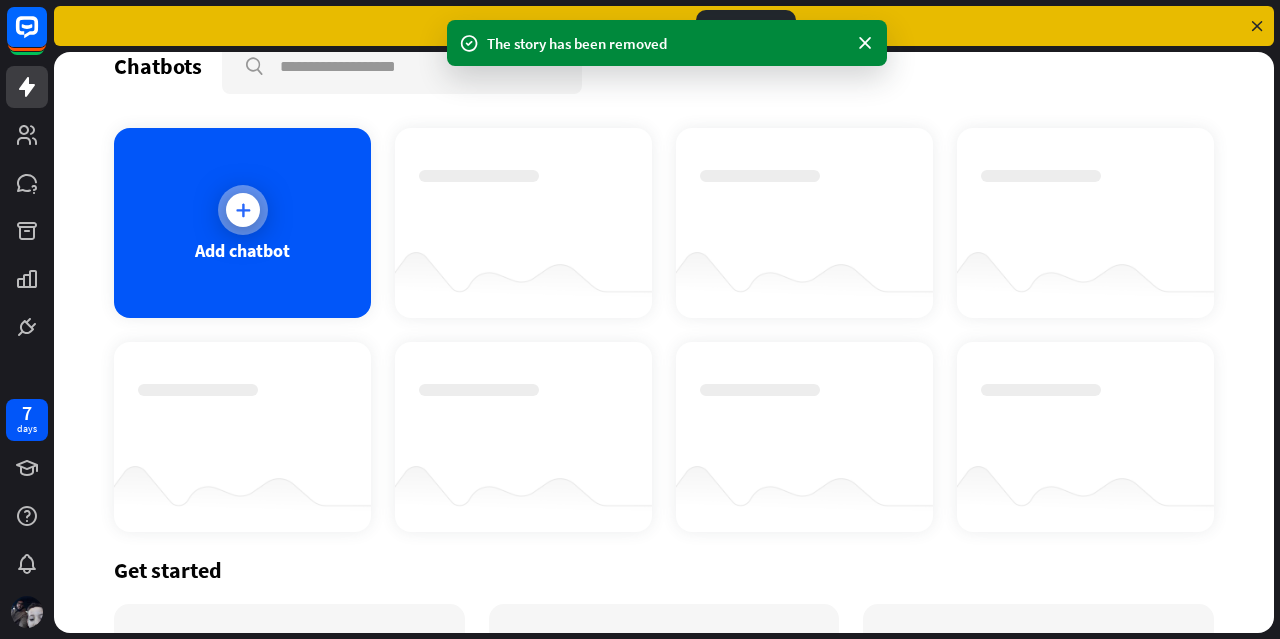 click at bounding box center (243, 210) 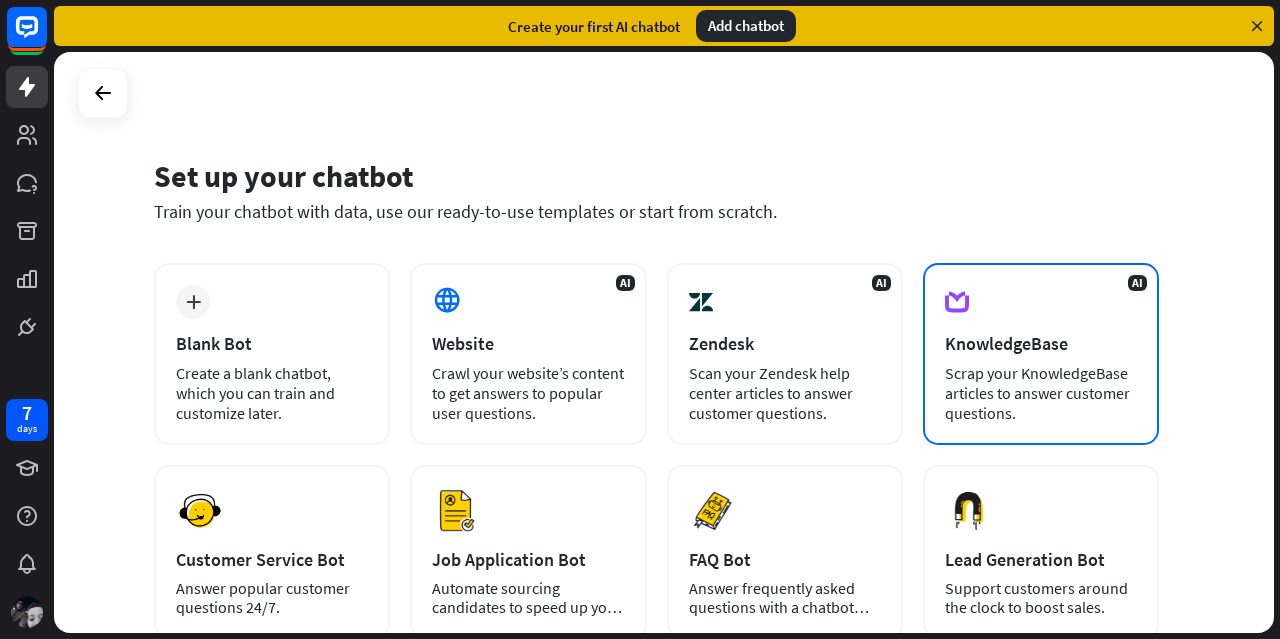 click on "KnowledgeBase" at bounding box center (1041, 343) 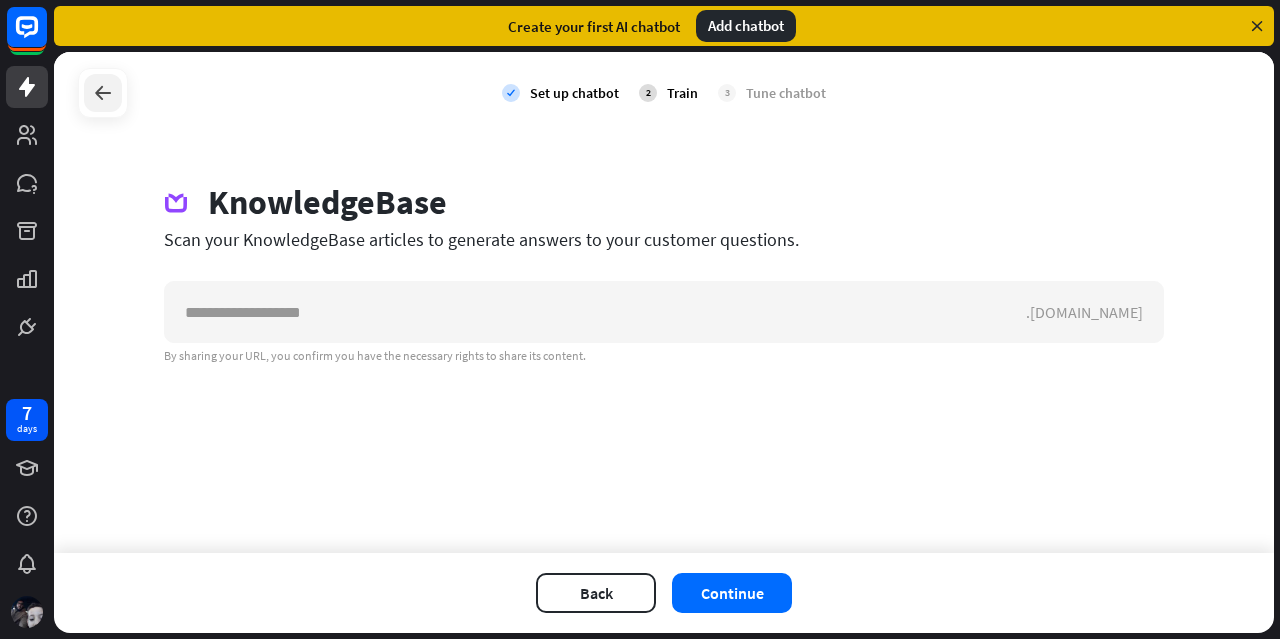 click at bounding box center [103, 93] 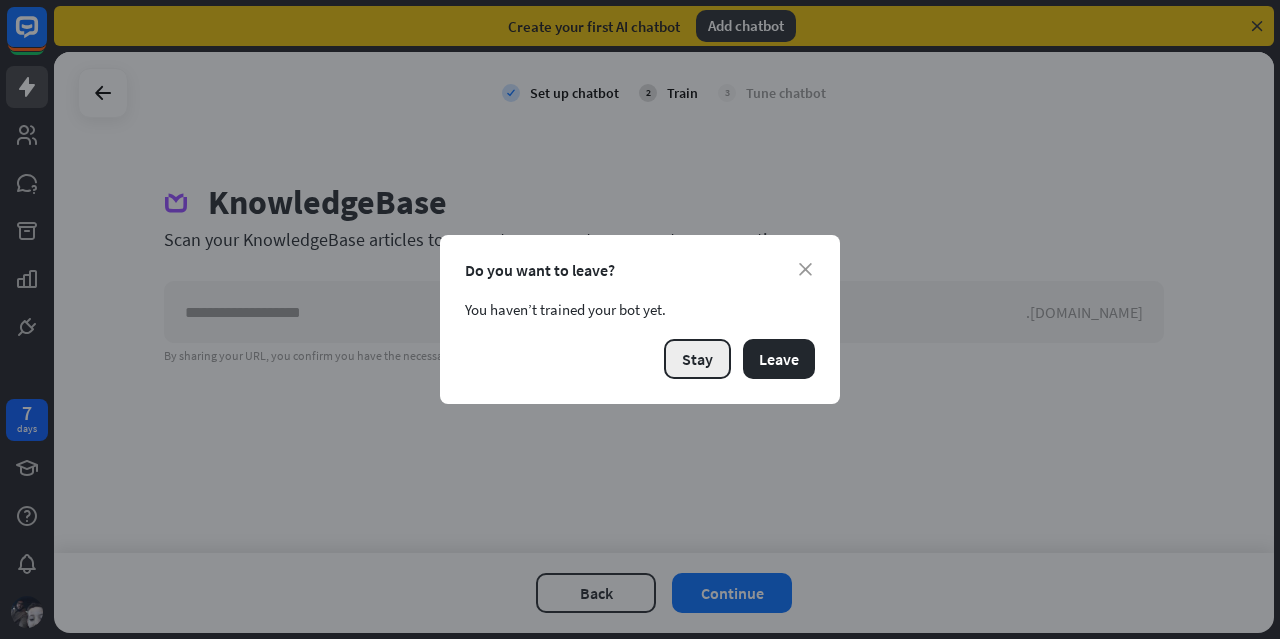 click on "Stay" at bounding box center [697, 359] 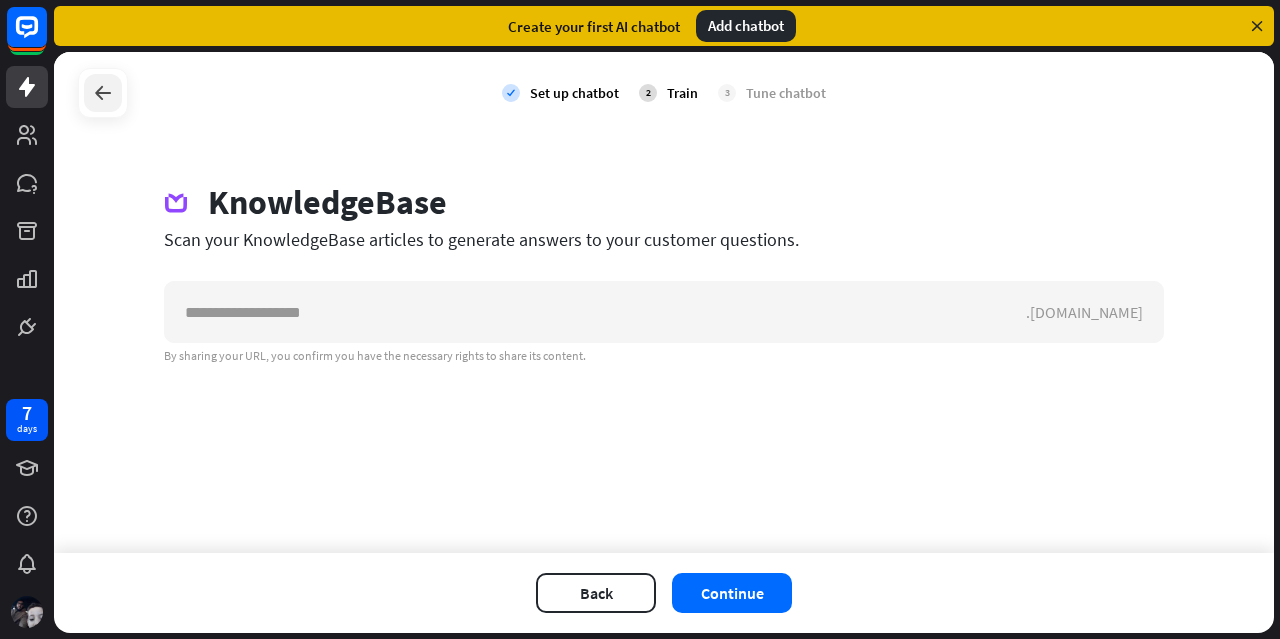 click at bounding box center [103, 93] 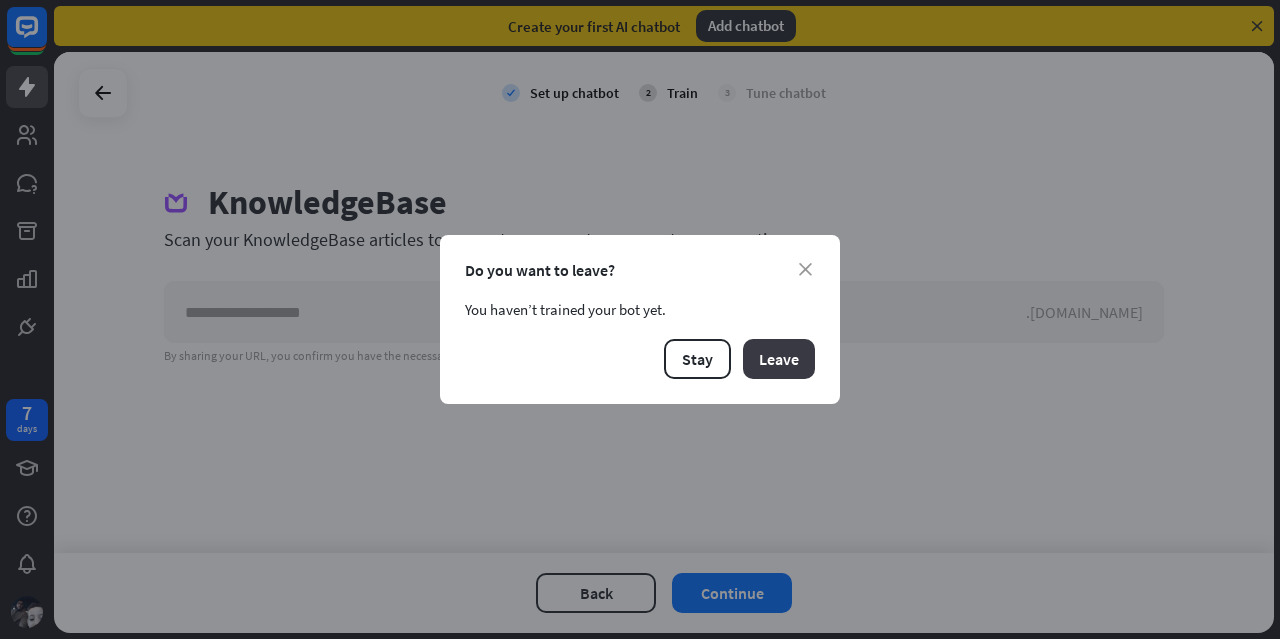 click on "Leave" at bounding box center [779, 359] 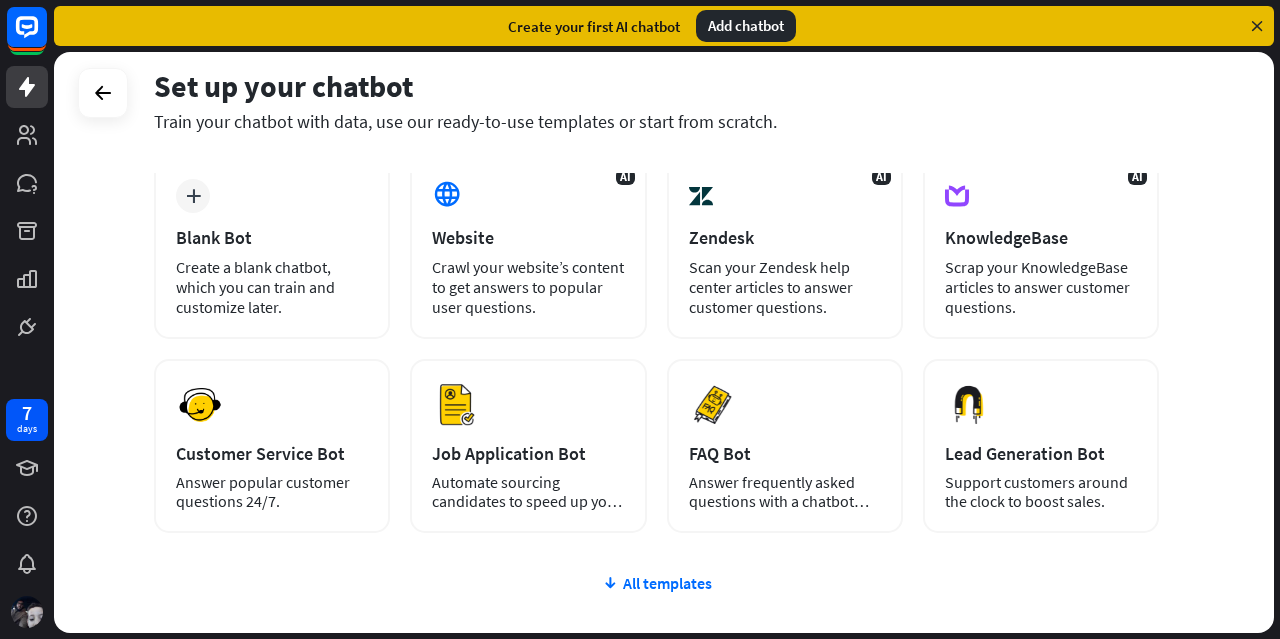 scroll, scrollTop: 153, scrollLeft: 0, axis: vertical 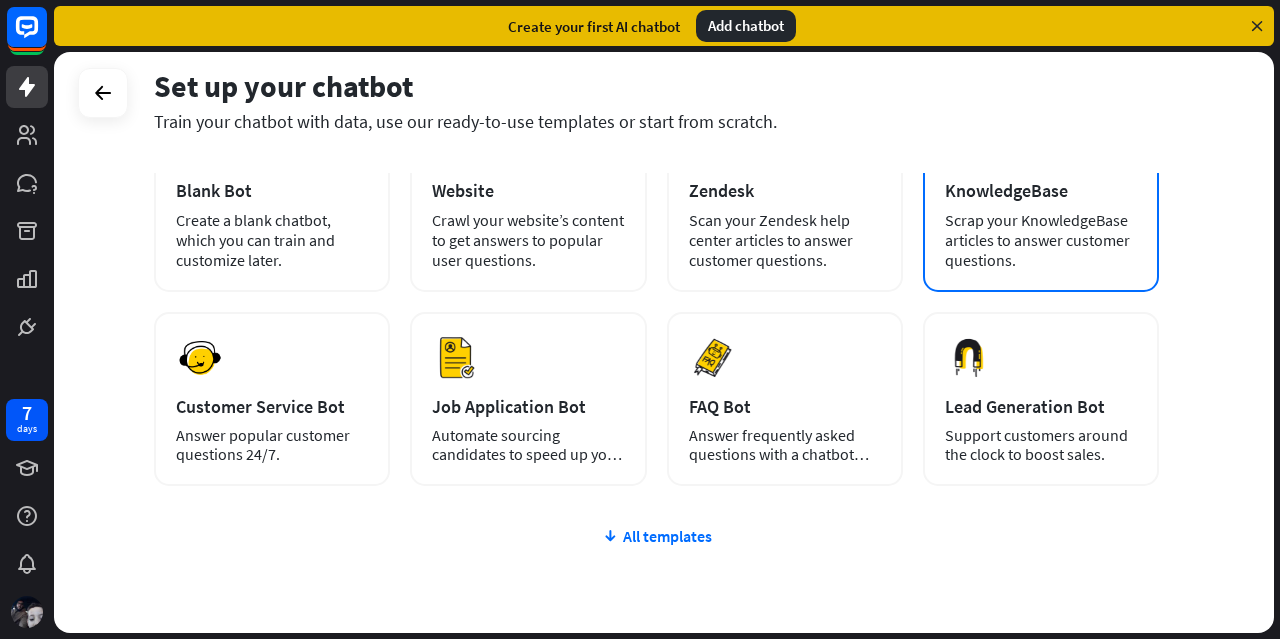 click on "AI         KnowledgeBase
Scrap your KnowledgeBase articles to answer customer
questions." at bounding box center [1041, 201] 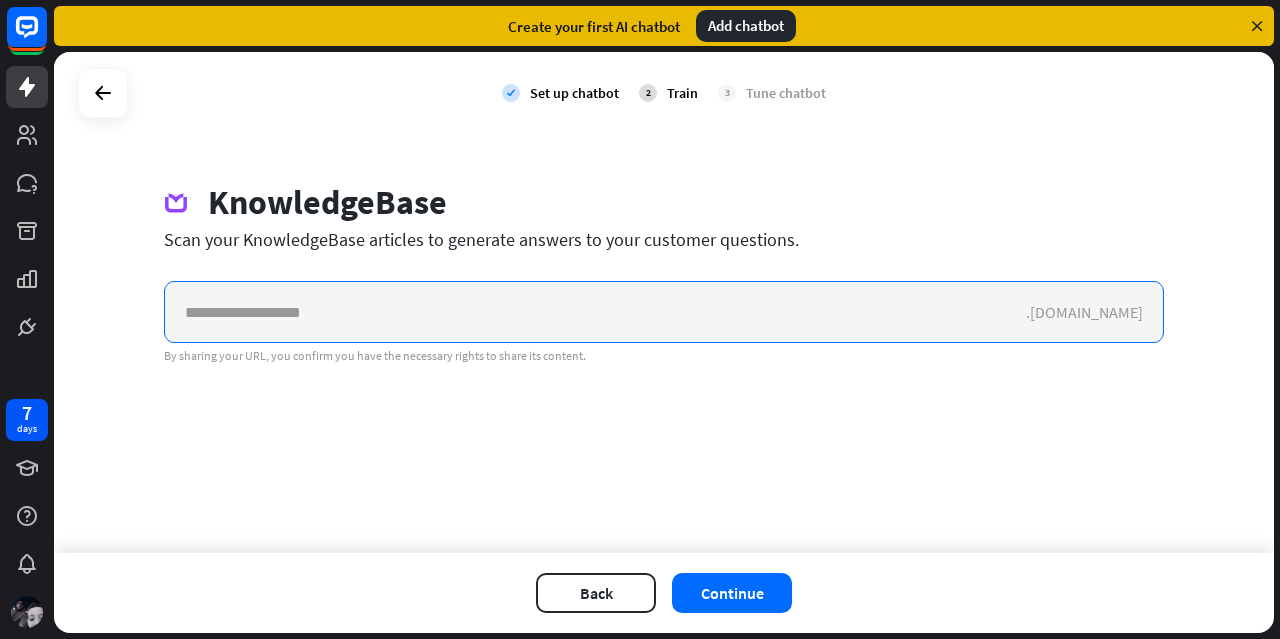 paste on "**********" 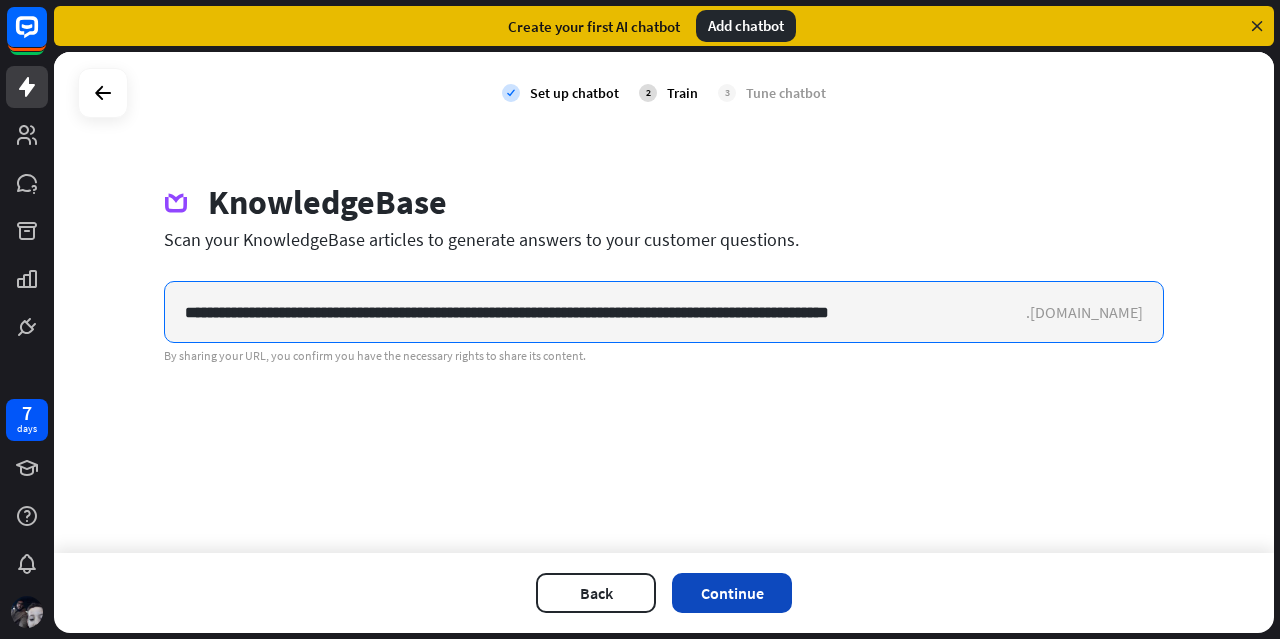 type on "**********" 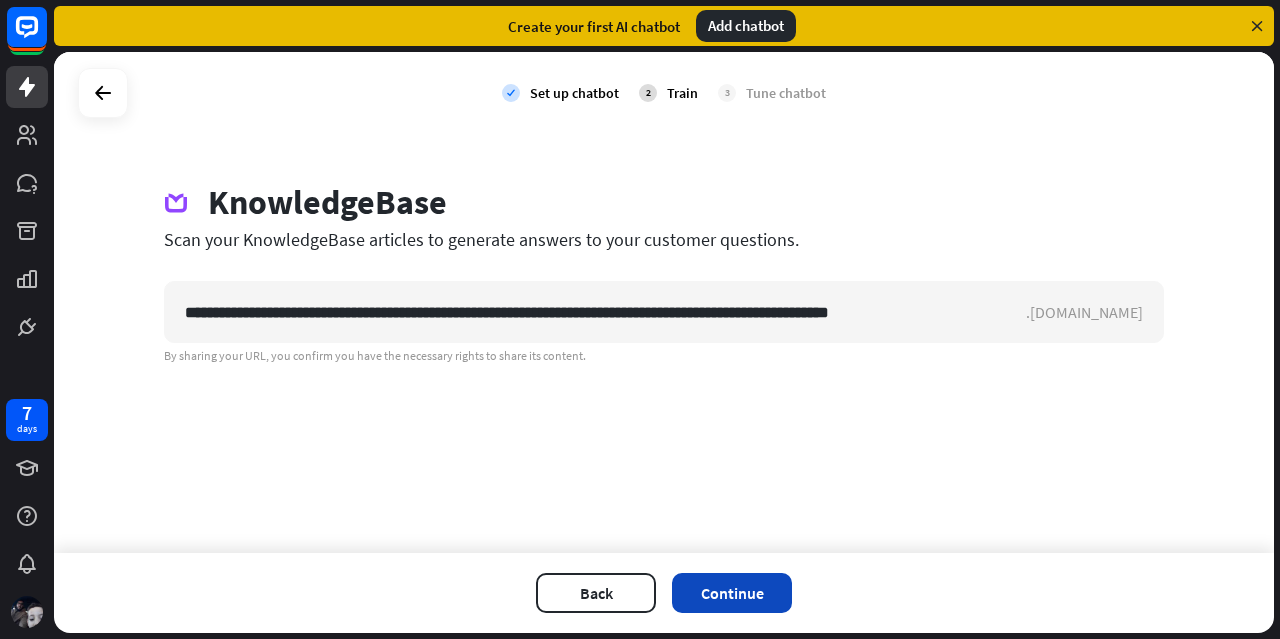 click on "Continue" at bounding box center [732, 593] 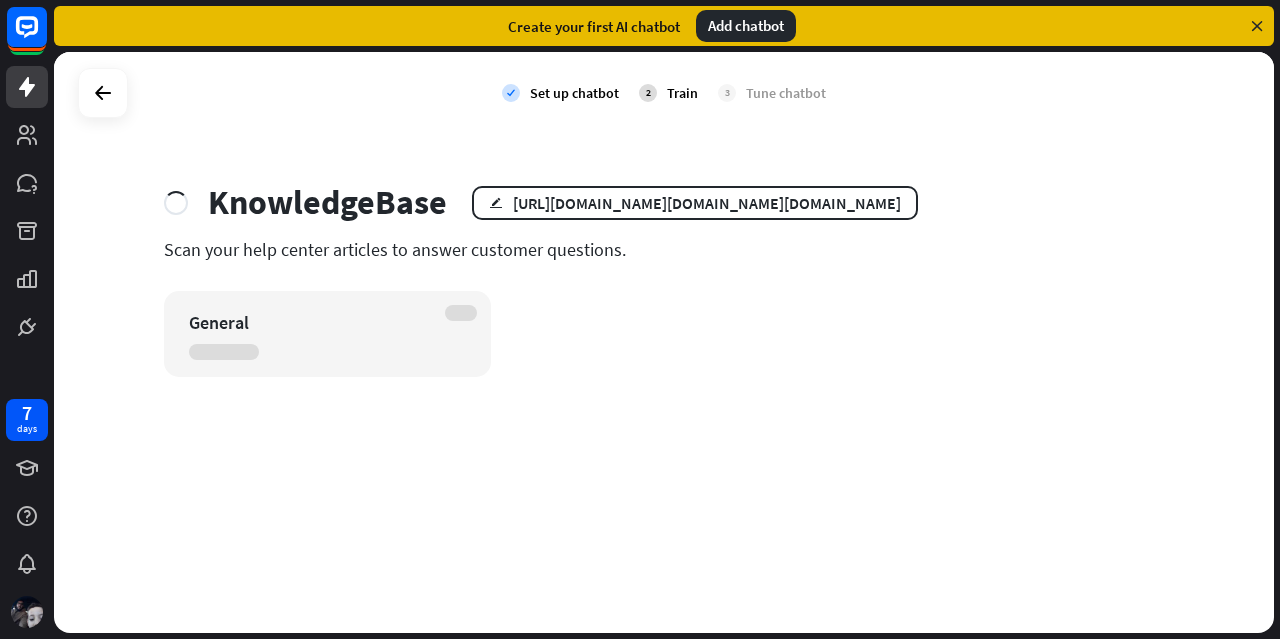 click at bounding box center (1257, 26) 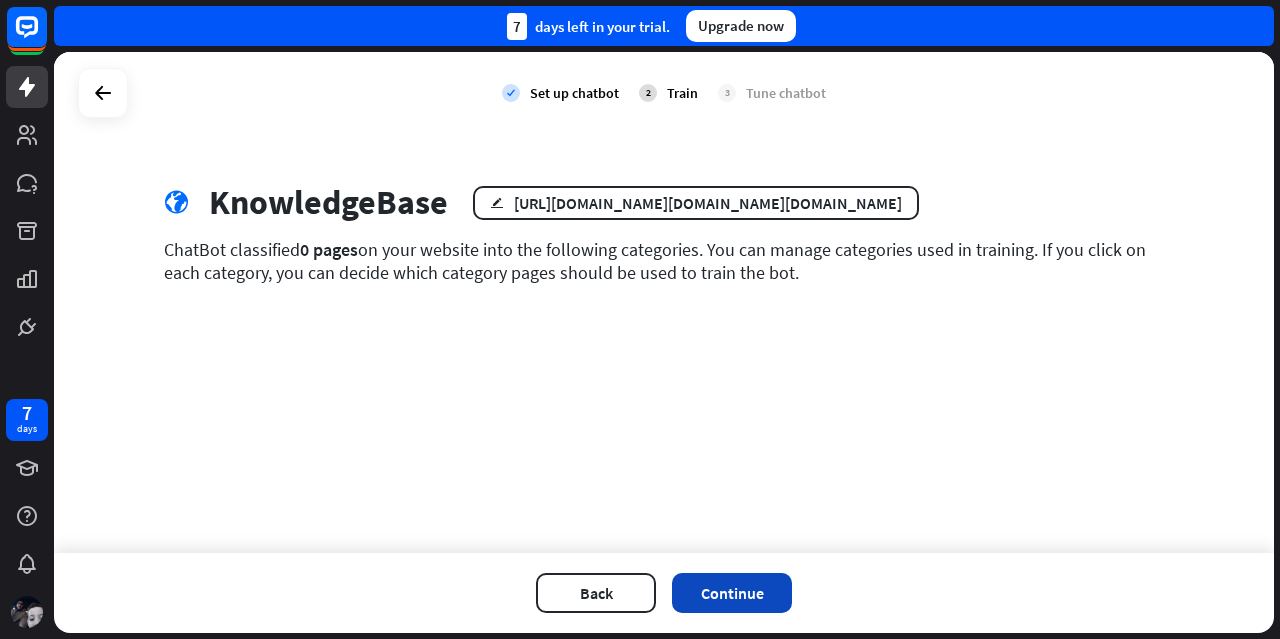click on "Continue" at bounding box center [732, 593] 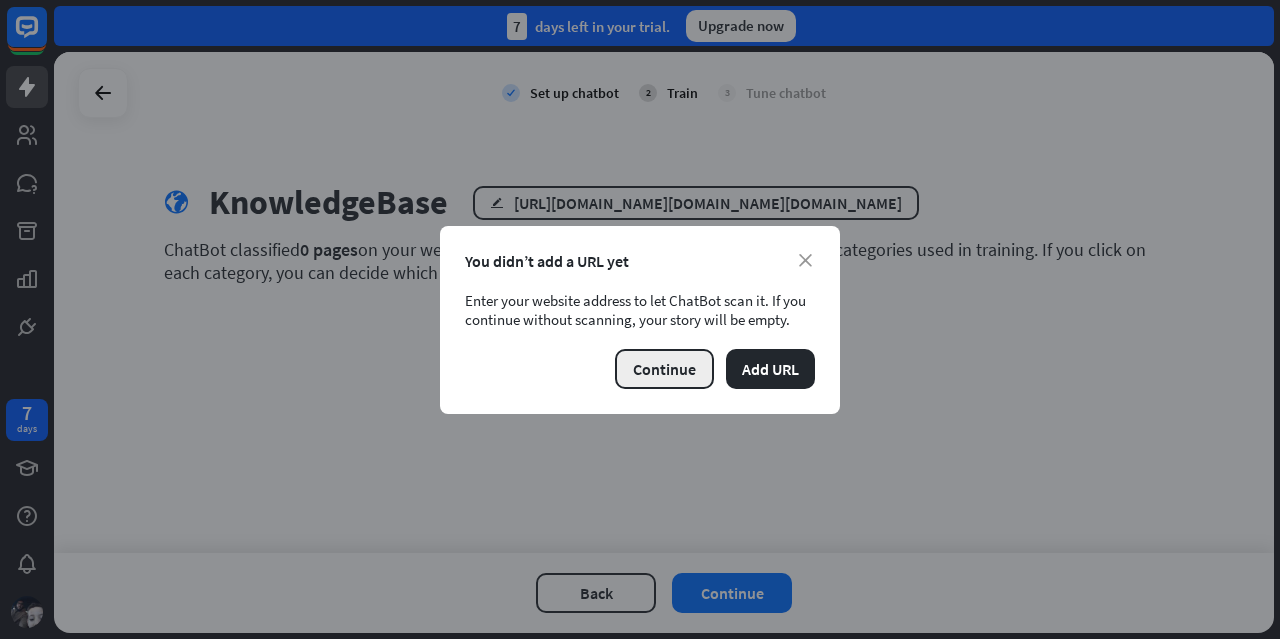 click on "Continue" at bounding box center [664, 369] 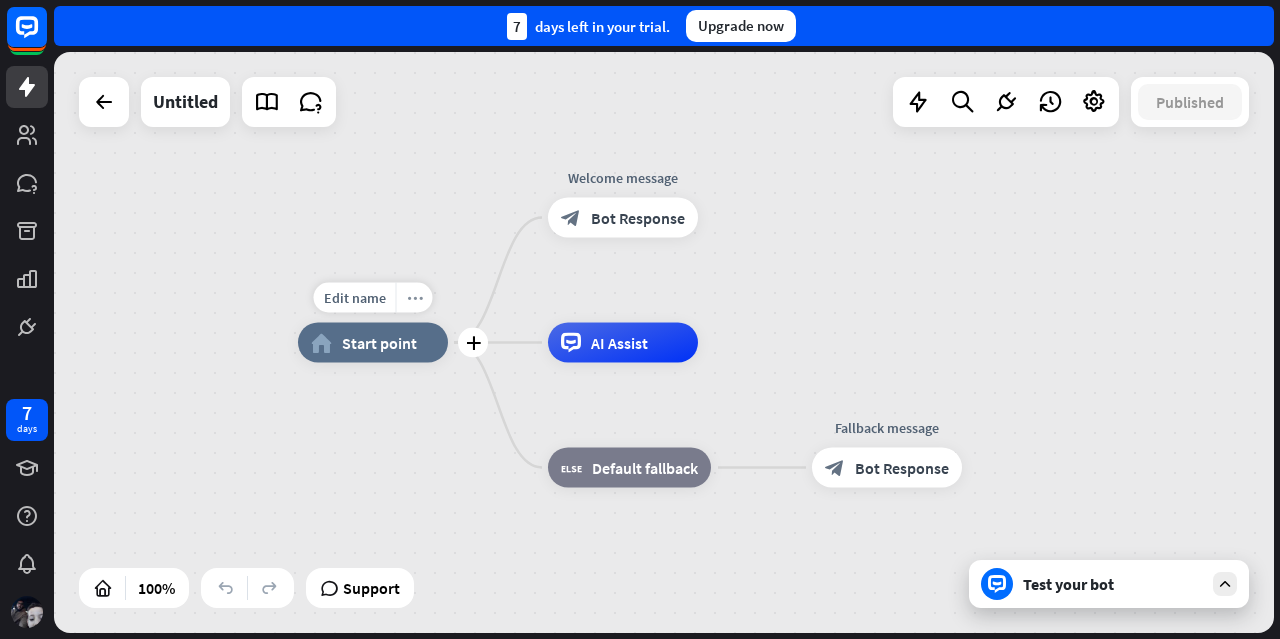 click on "more_horiz" at bounding box center (415, 297) 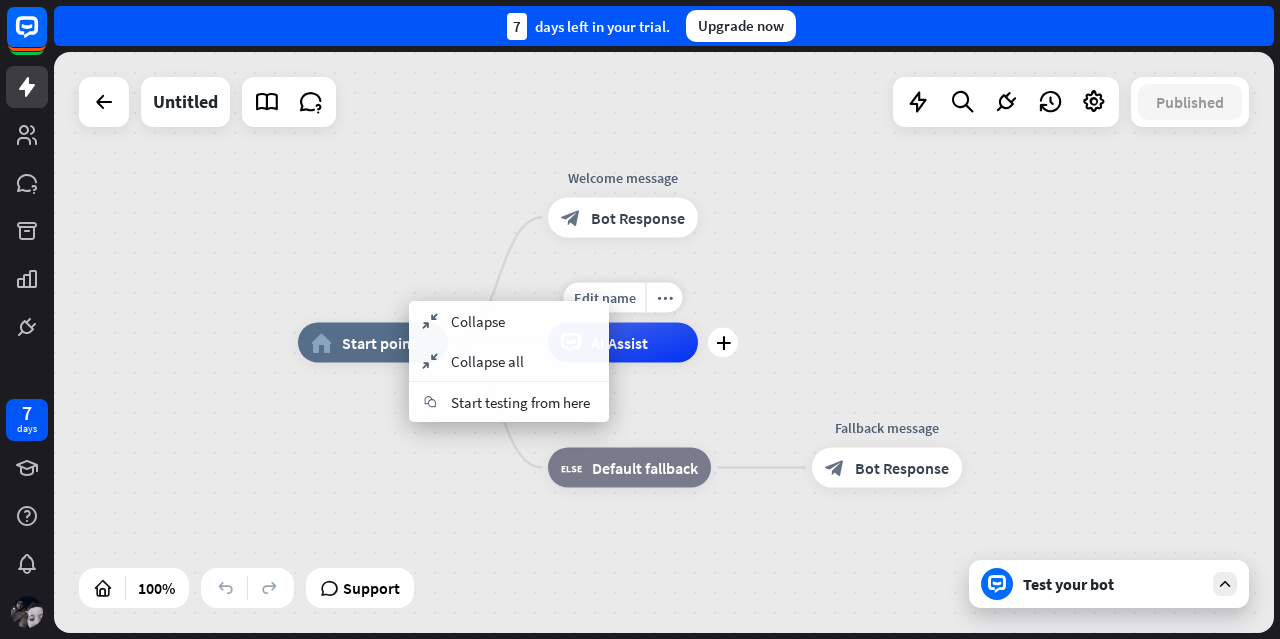 click on "AI Assist" at bounding box center (619, 343) 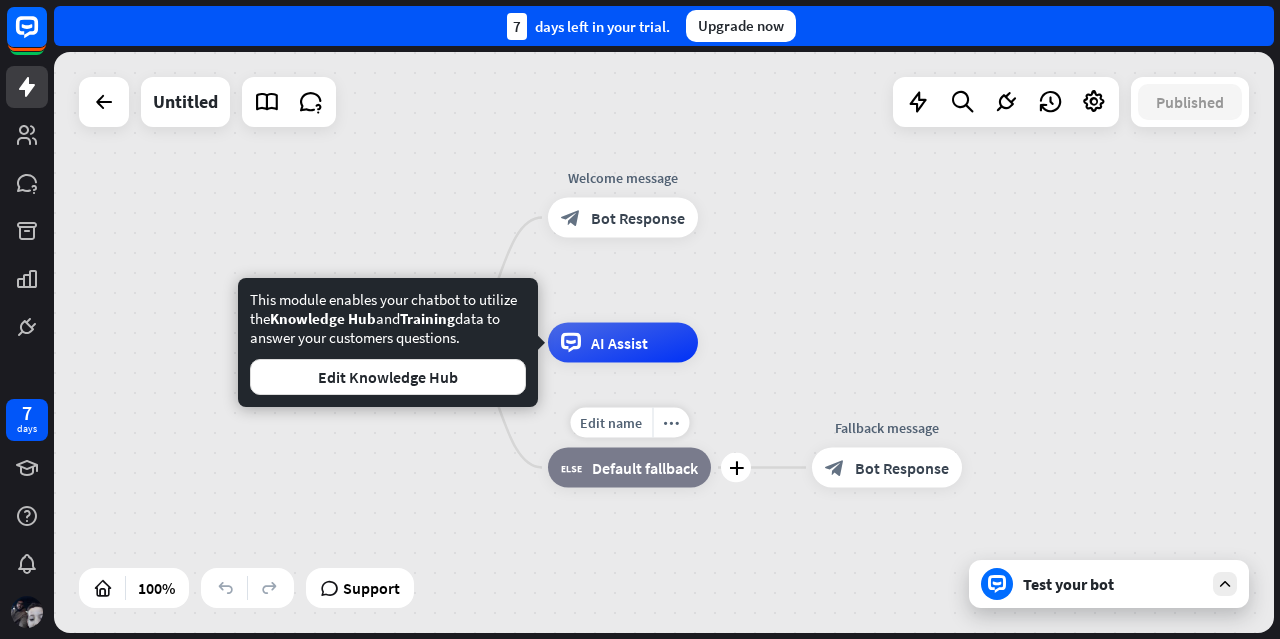 click on "block_fallback   Default fallback" at bounding box center [629, 468] 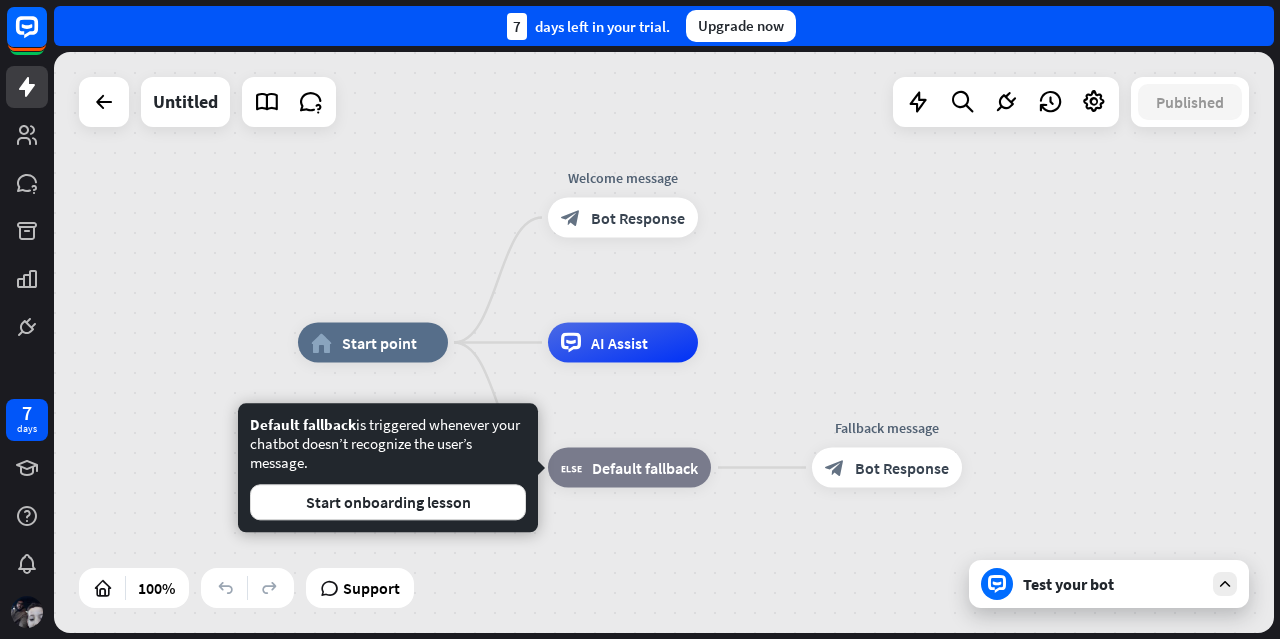 click on "home_2   Start point                 Welcome message   block_bot_response   Bot Response                     AI Assist                   block_fallback   Default fallback                 Fallback message   block_bot_response   Bot Response" at bounding box center (908, 633) 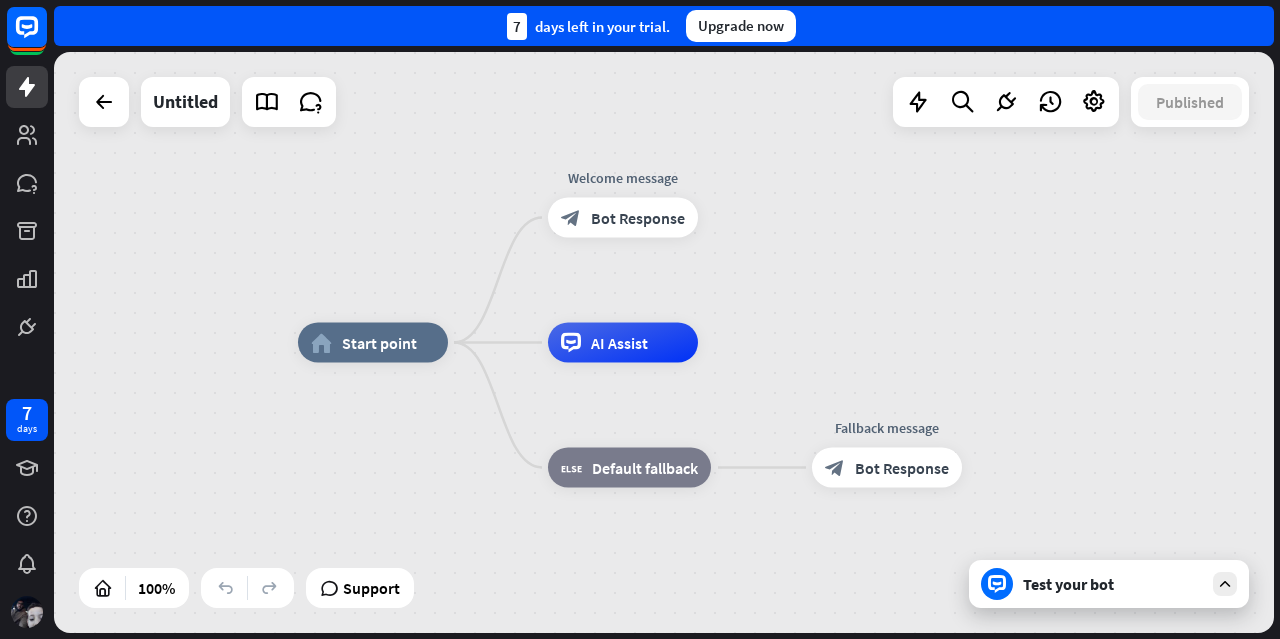 click on "Test your bot" at bounding box center (1109, 584) 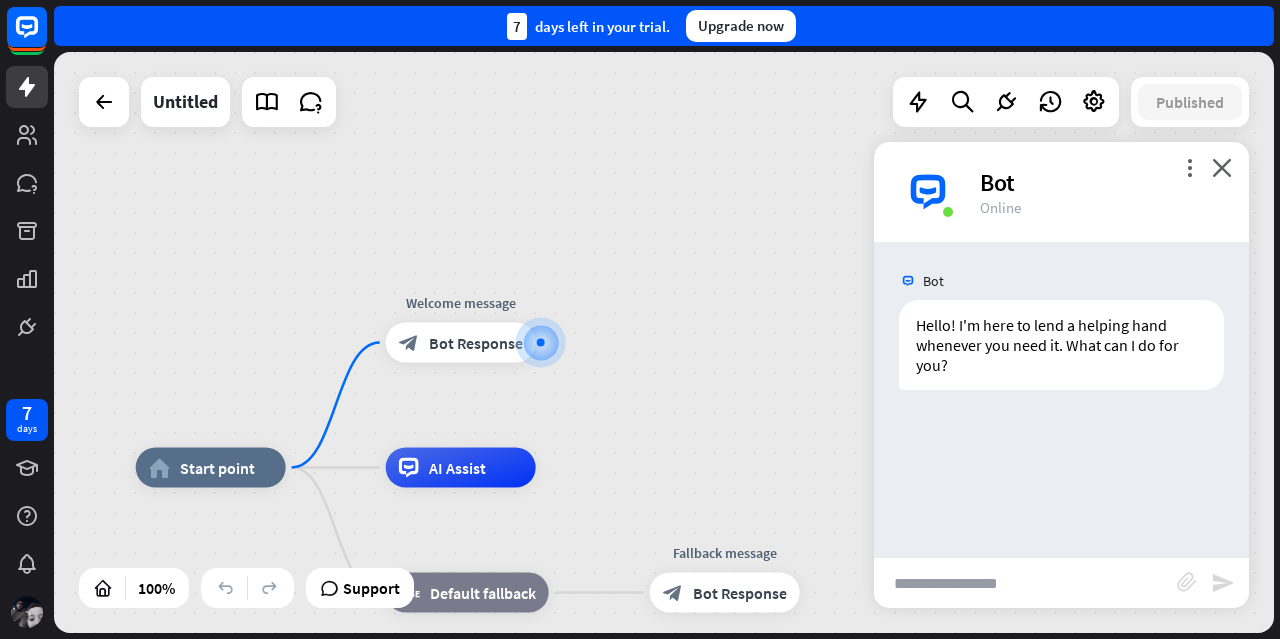click at bounding box center [1025, 583] 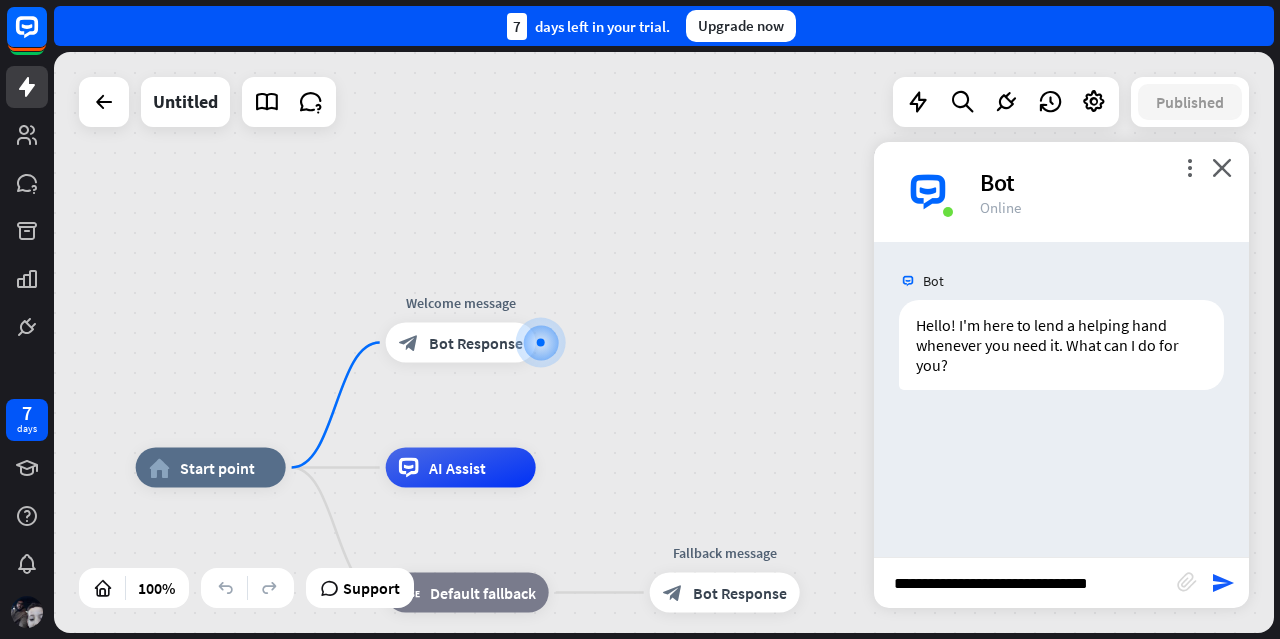 click on "**********" at bounding box center [1025, 583] 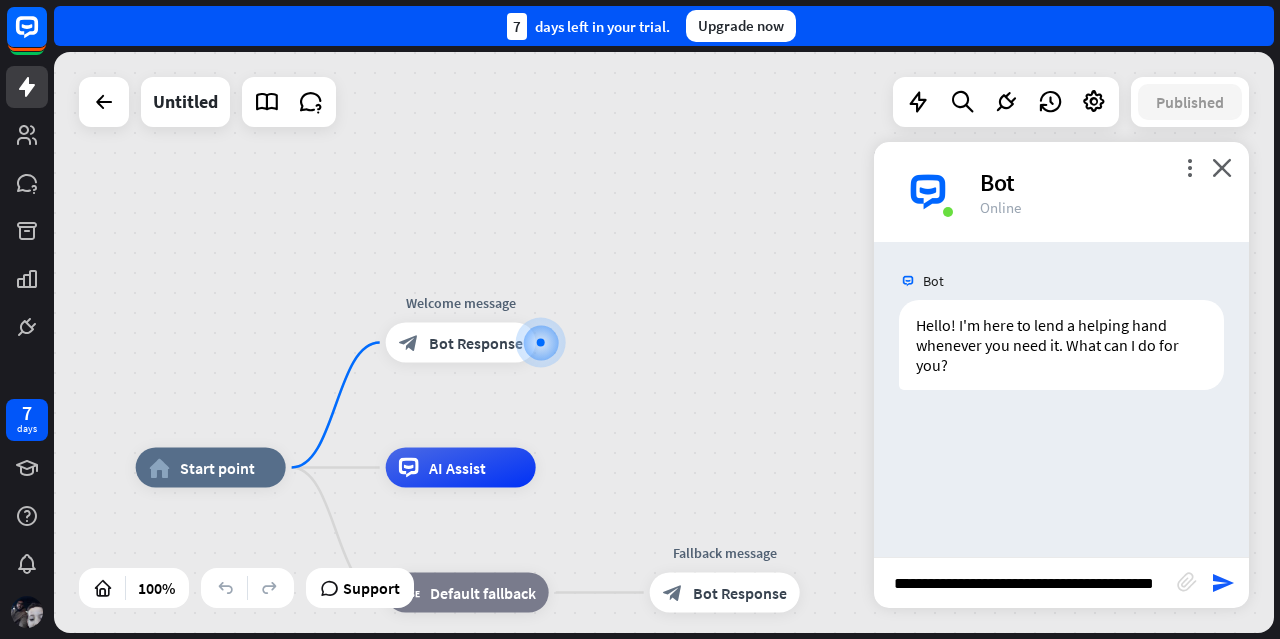 scroll, scrollTop: 0, scrollLeft: 27, axis: horizontal 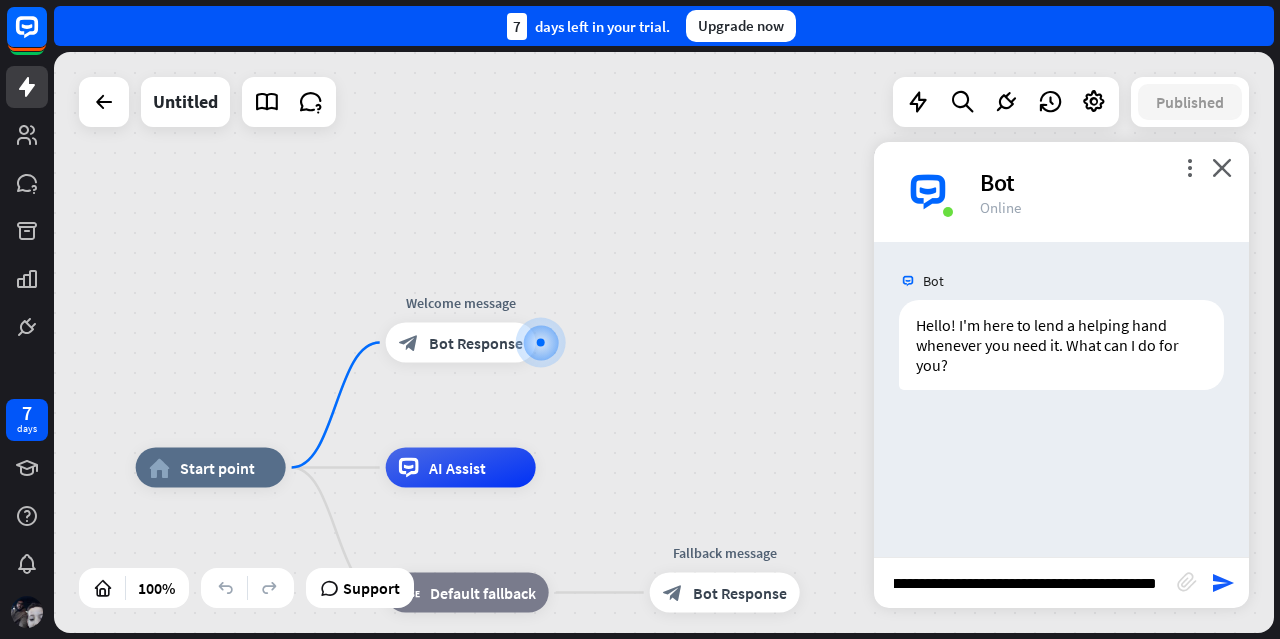 type on "**********" 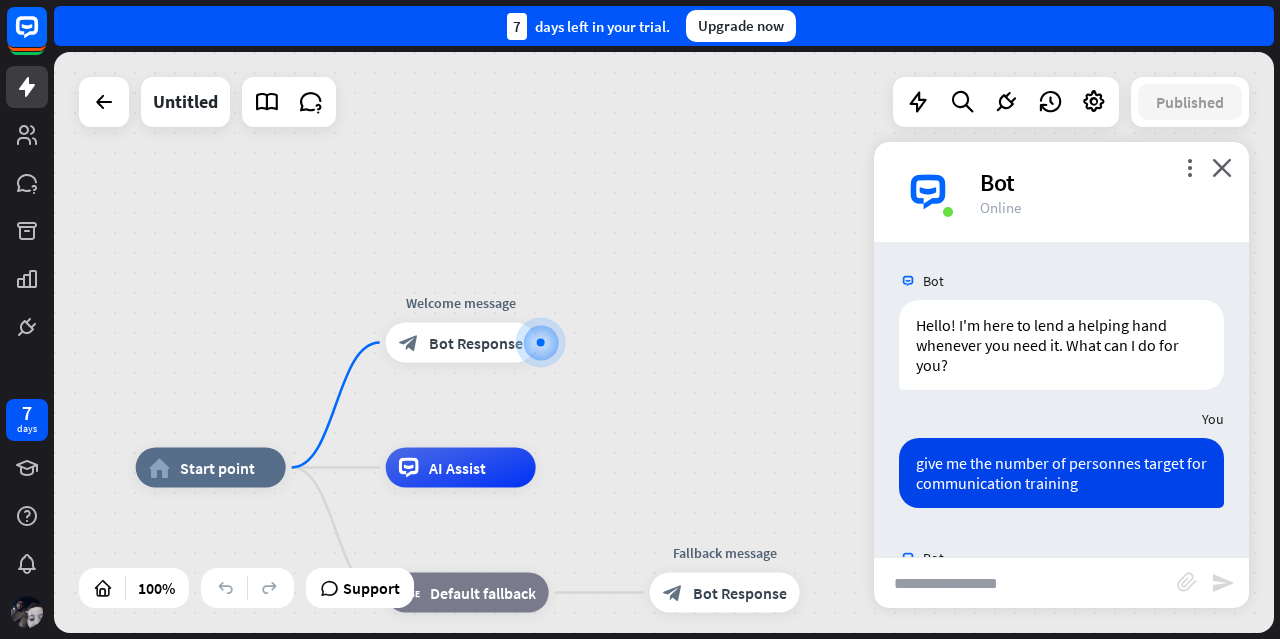 scroll, scrollTop: 0, scrollLeft: 0, axis: both 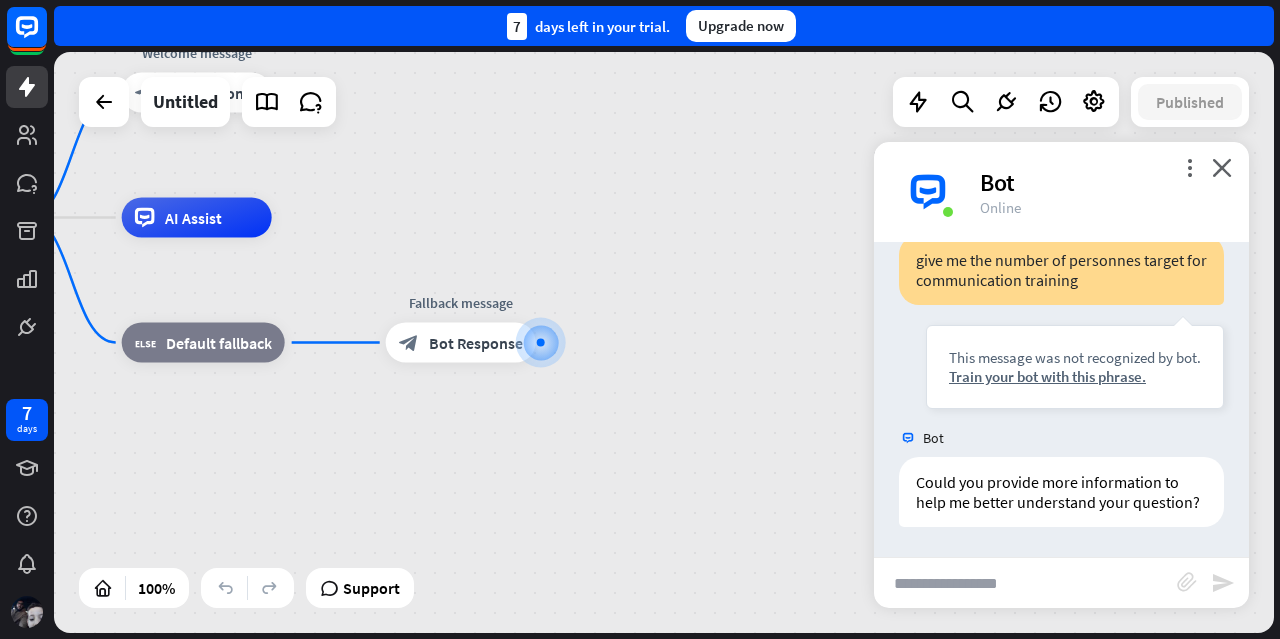 click at bounding box center [1025, 583] 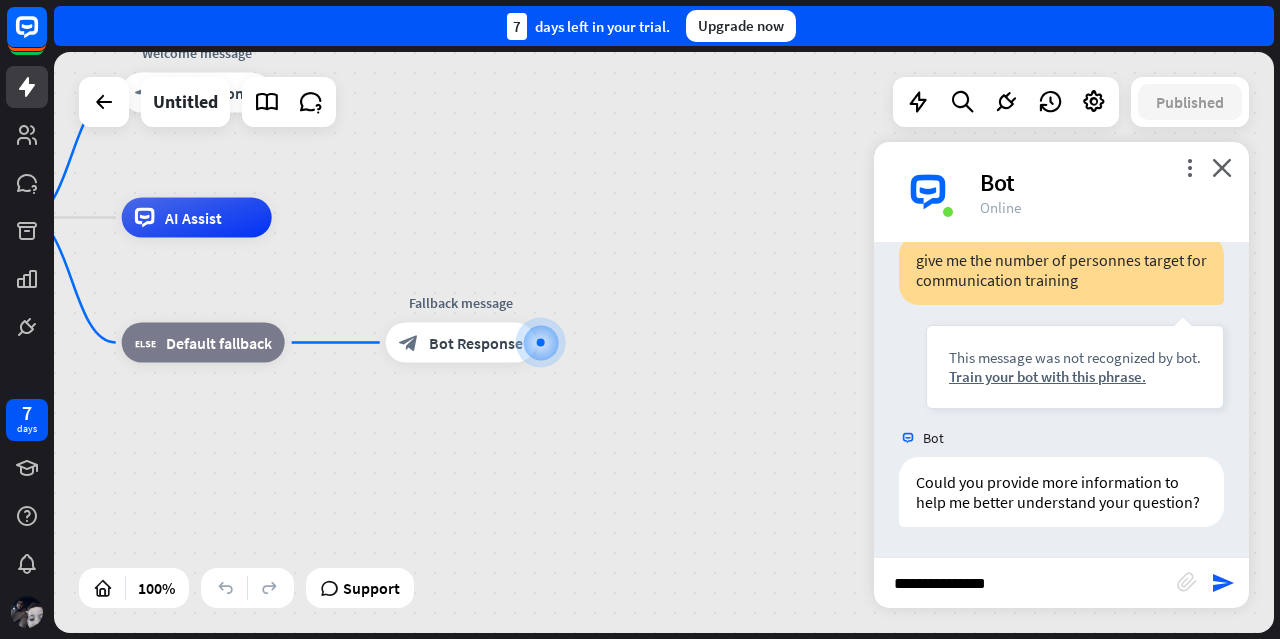 type on "**********" 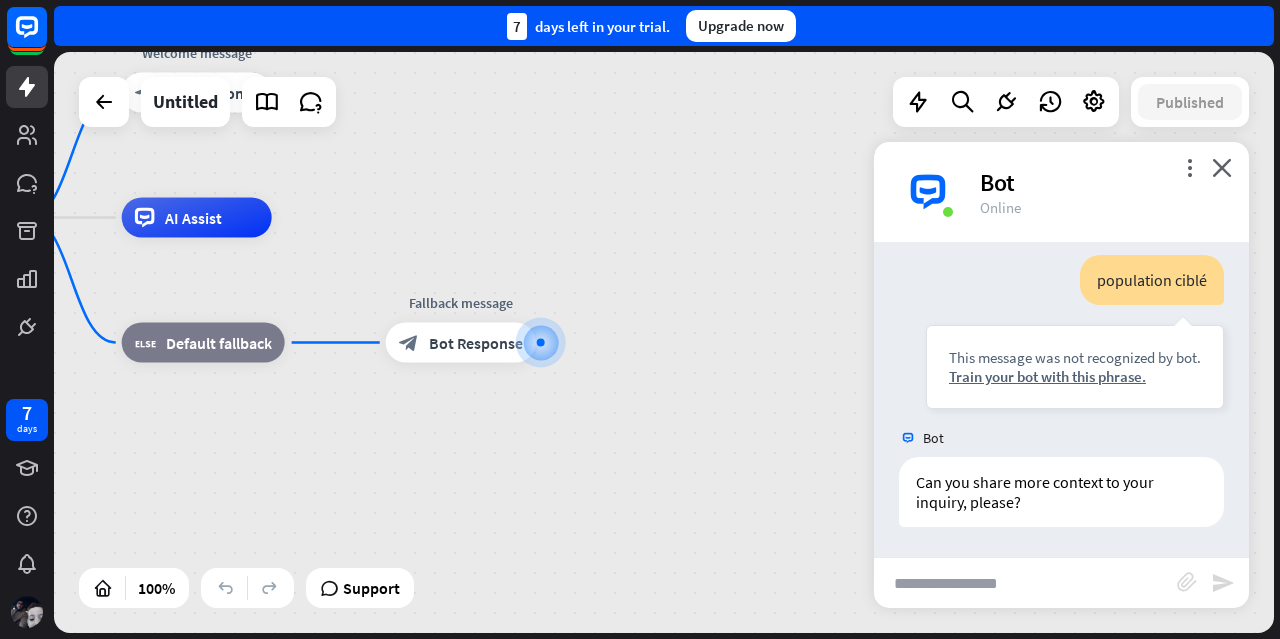 scroll, scrollTop: 540, scrollLeft: 0, axis: vertical 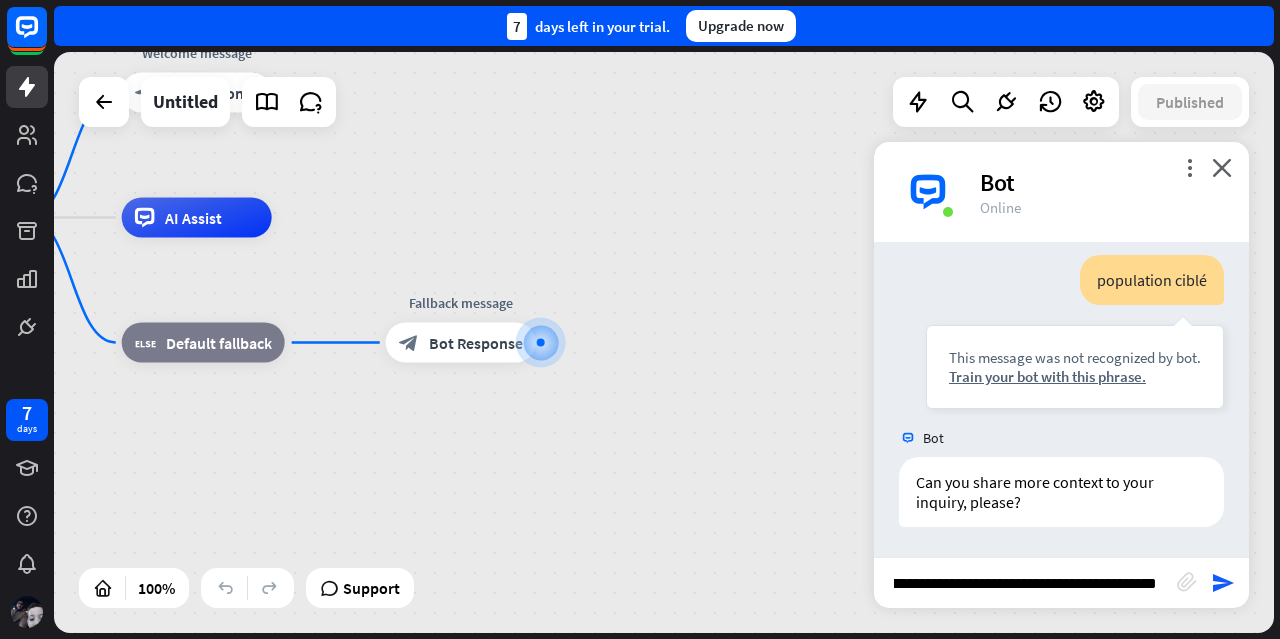 type on "**********" 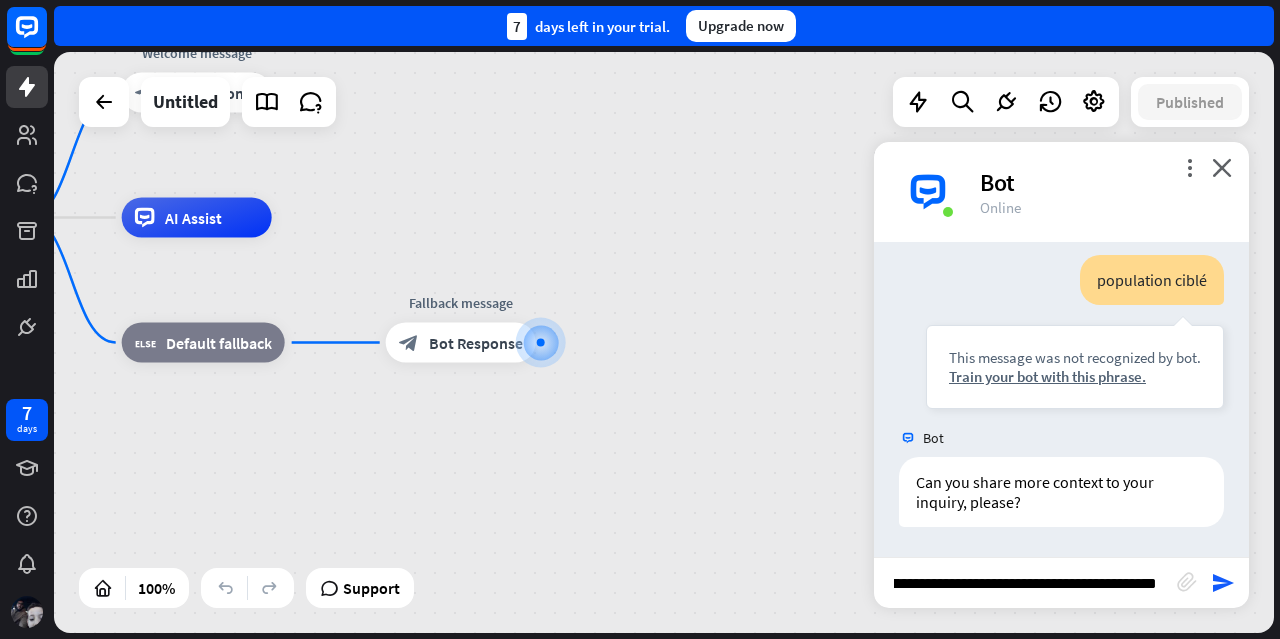 scroll, scrollTop: 0, scrollLeft: 59, axis: horizontal 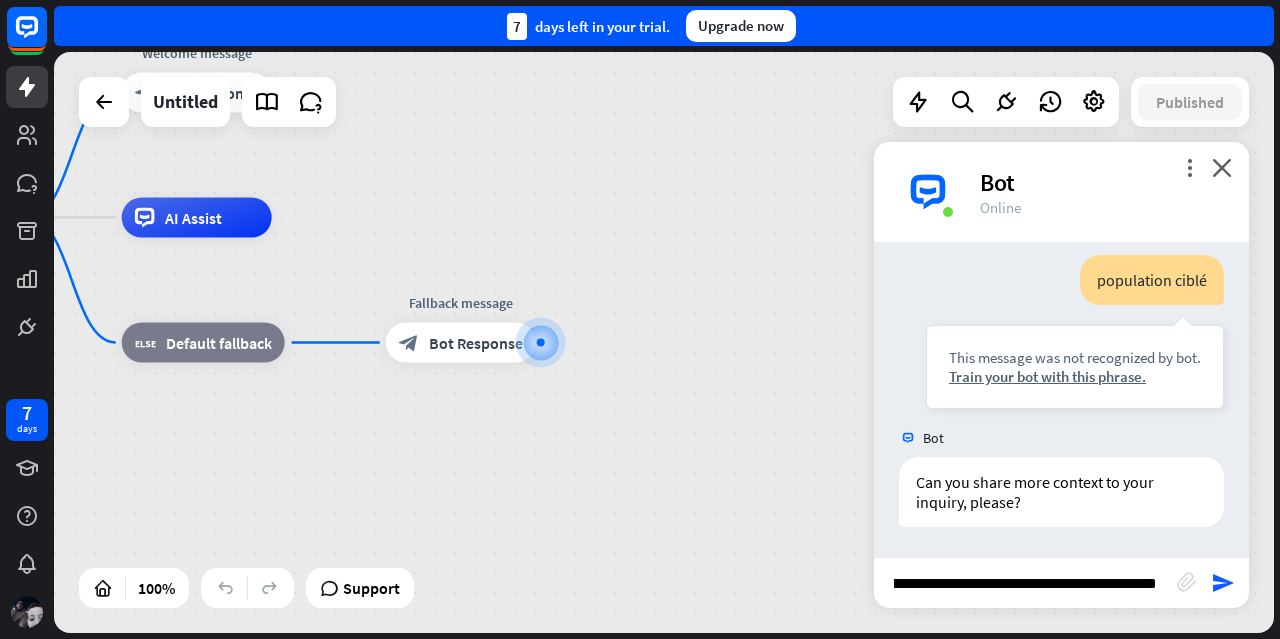 type 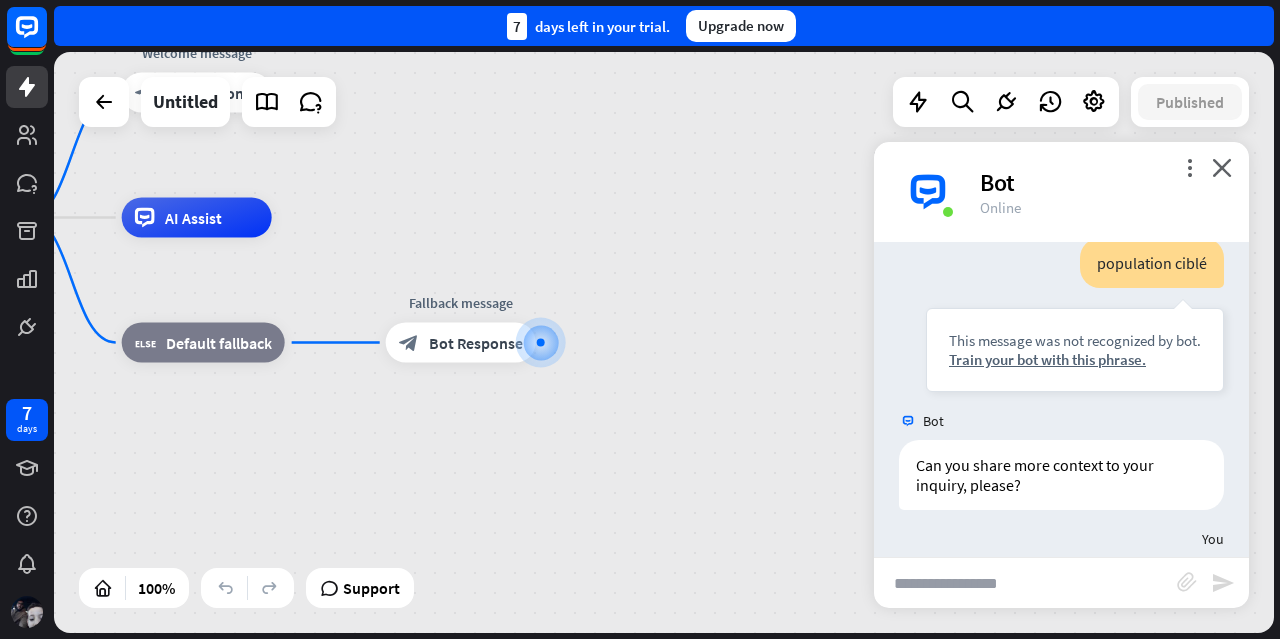 scroll, scrollTop: 0, scrollLeft: 0, axis: both 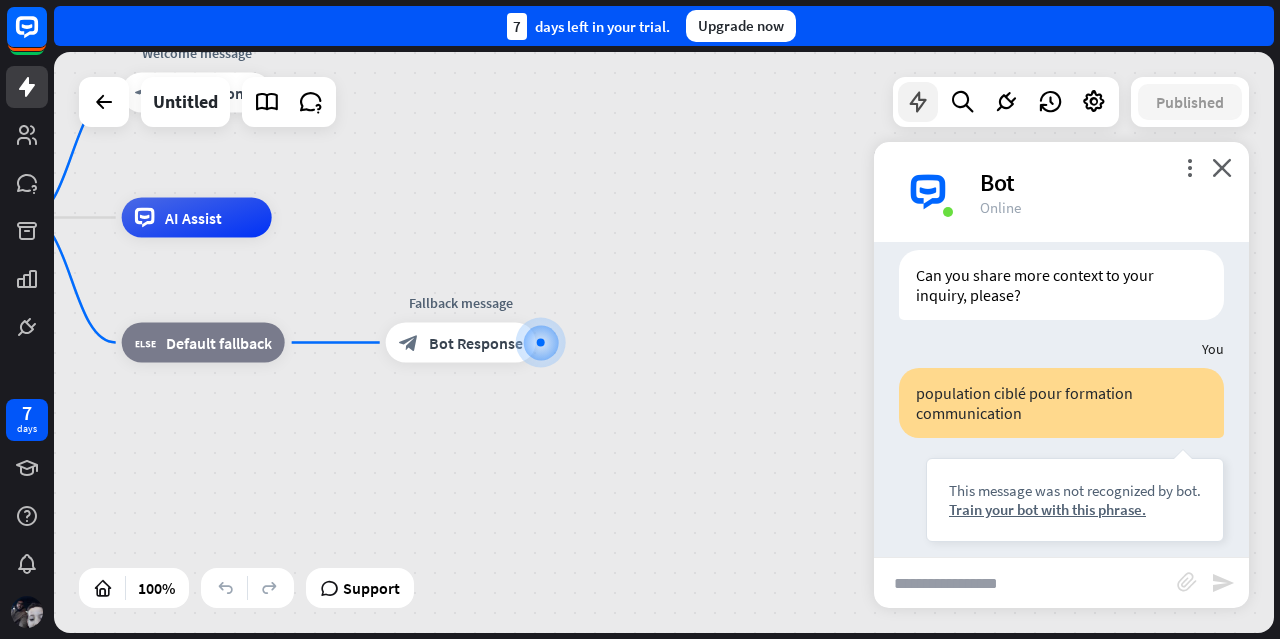 click at bounding box center (918, 102) 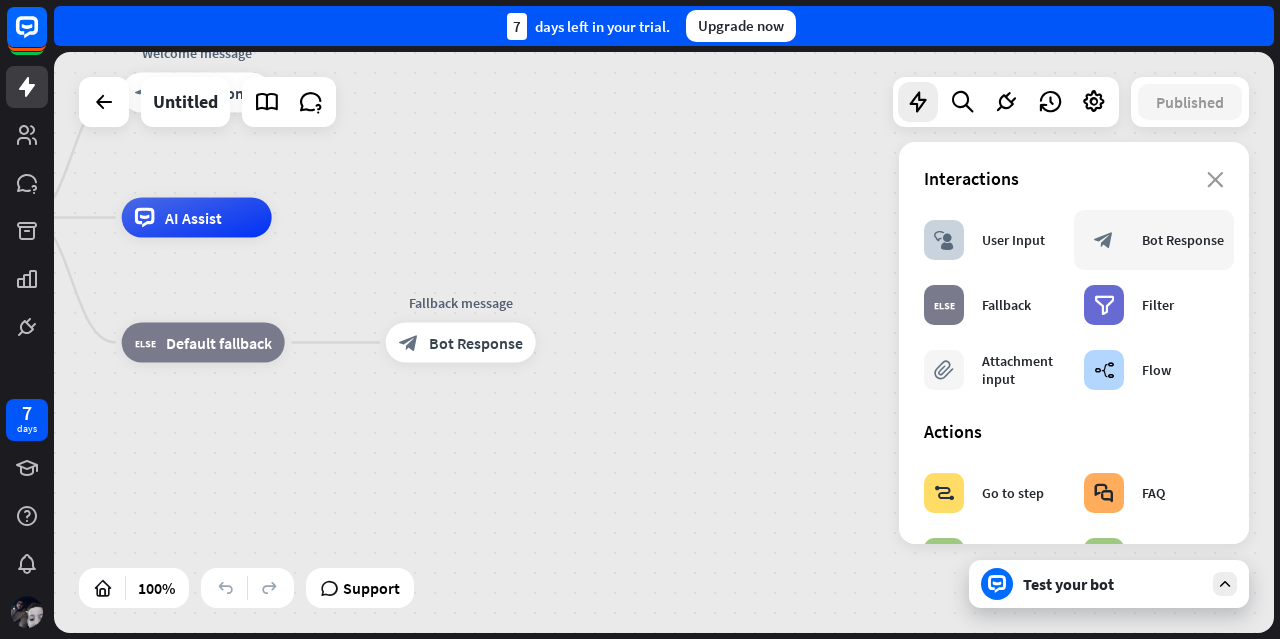 click on "Bot Response" at bounding box center [1183, 240] 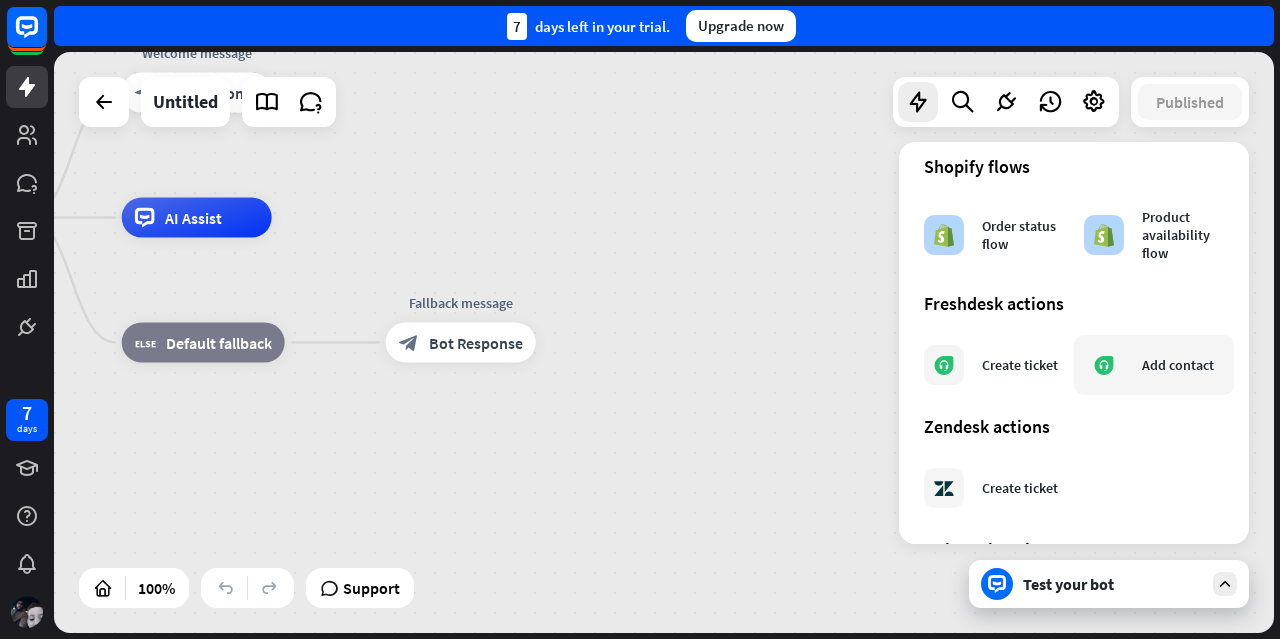 scroll, scrollTop: 1077, scrollLeft: 0, axis: vertical 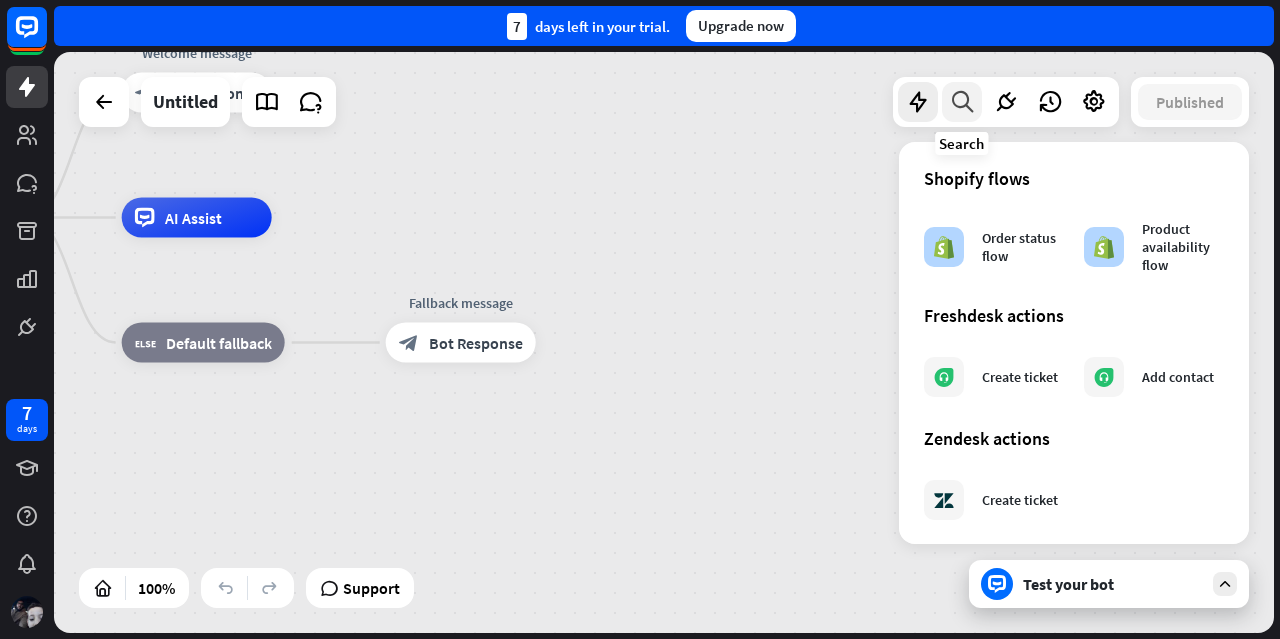click at bounding box center (962, 102) 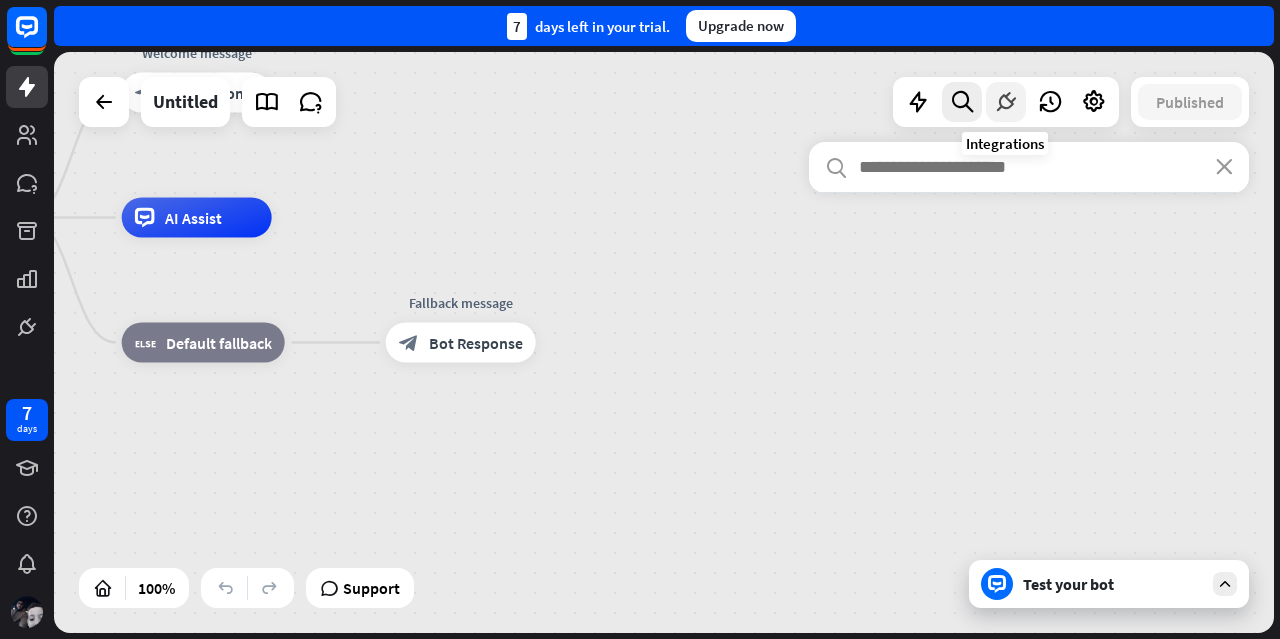 click at bounding box center [1006, 102] 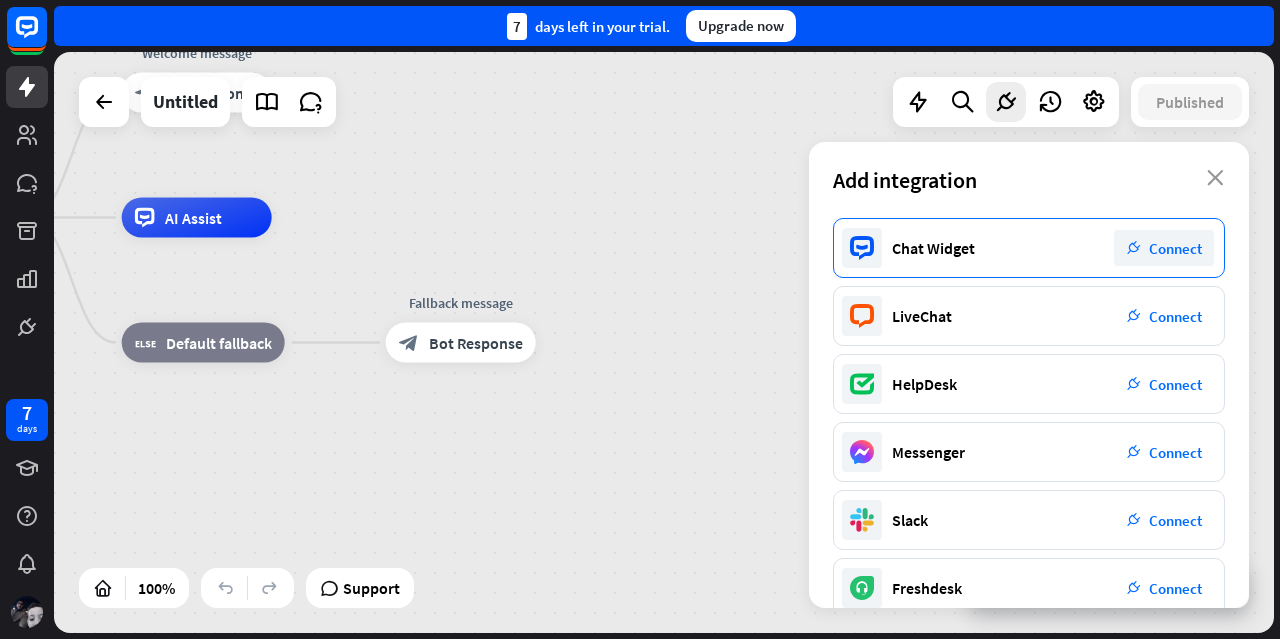 click on "Connect" at bounding box center (1175, 248) 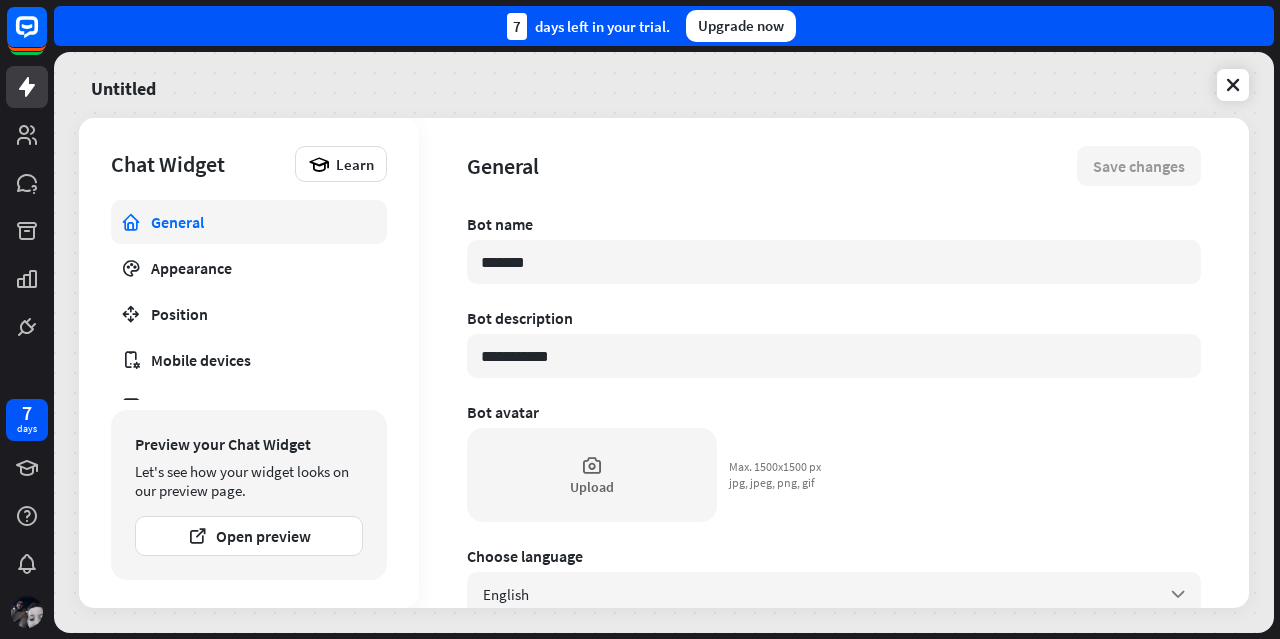 type on "*" 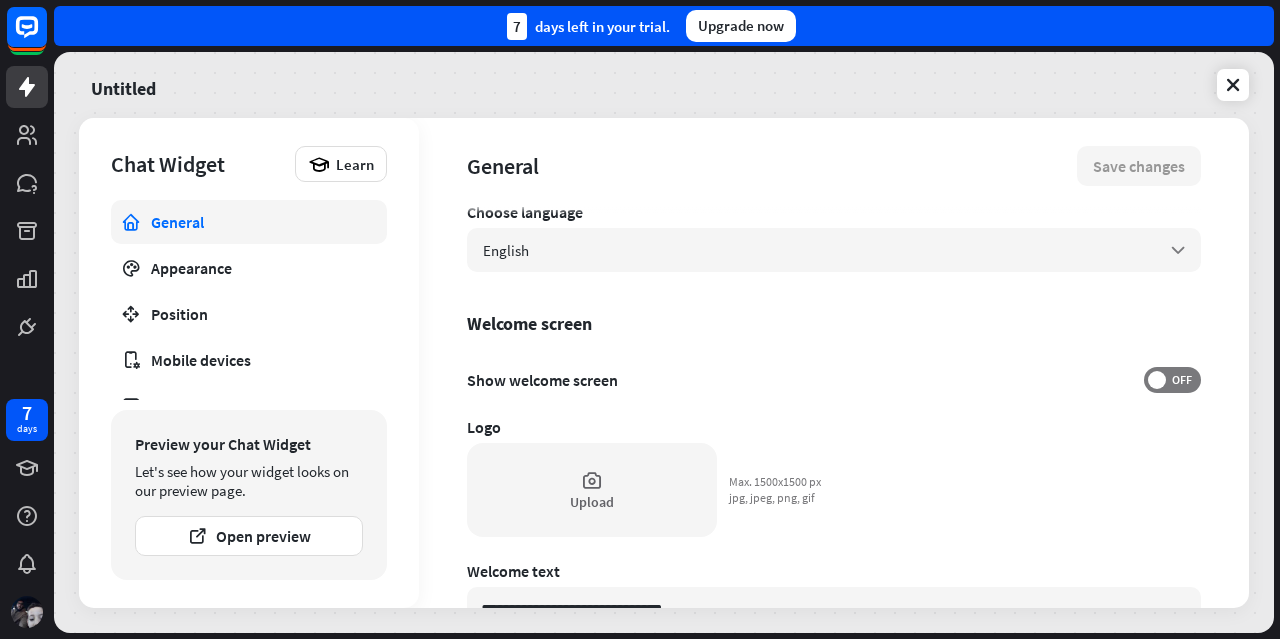 scroll, scrollTop: 0, scrollLeft: 0, axis: both 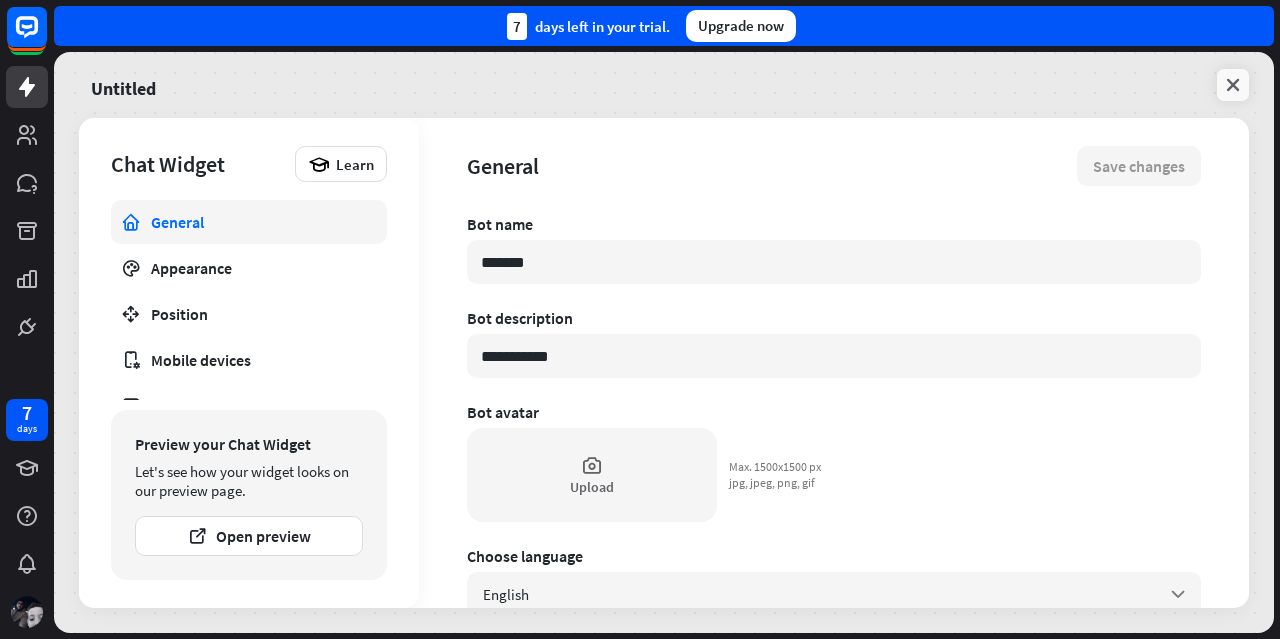 click at bounding box center (1233, 85) 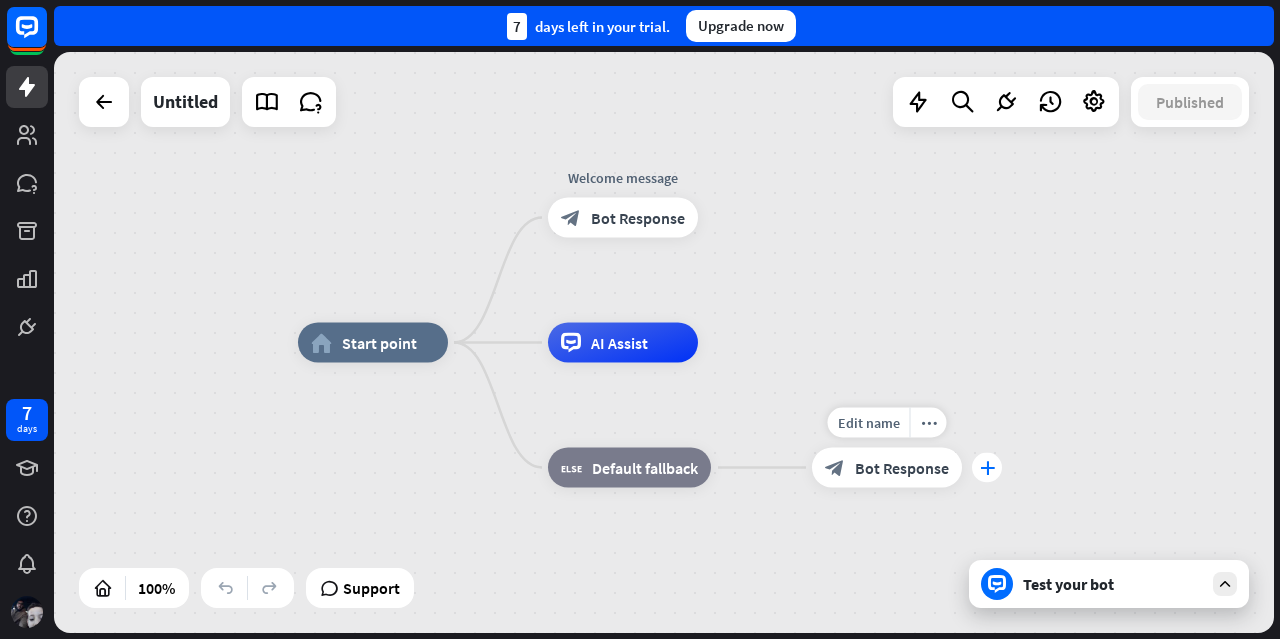 click on "plus" at bounding box center [987, 468] 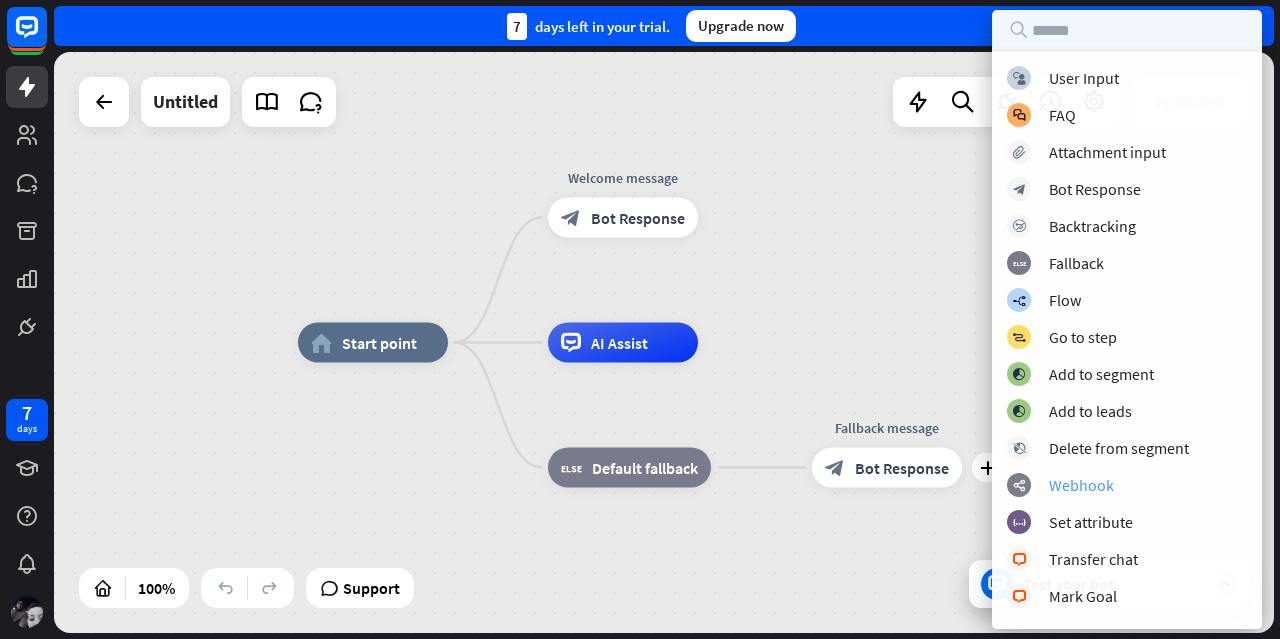 click on "webhooks
Webhook" at bounding box center [1127, 485] 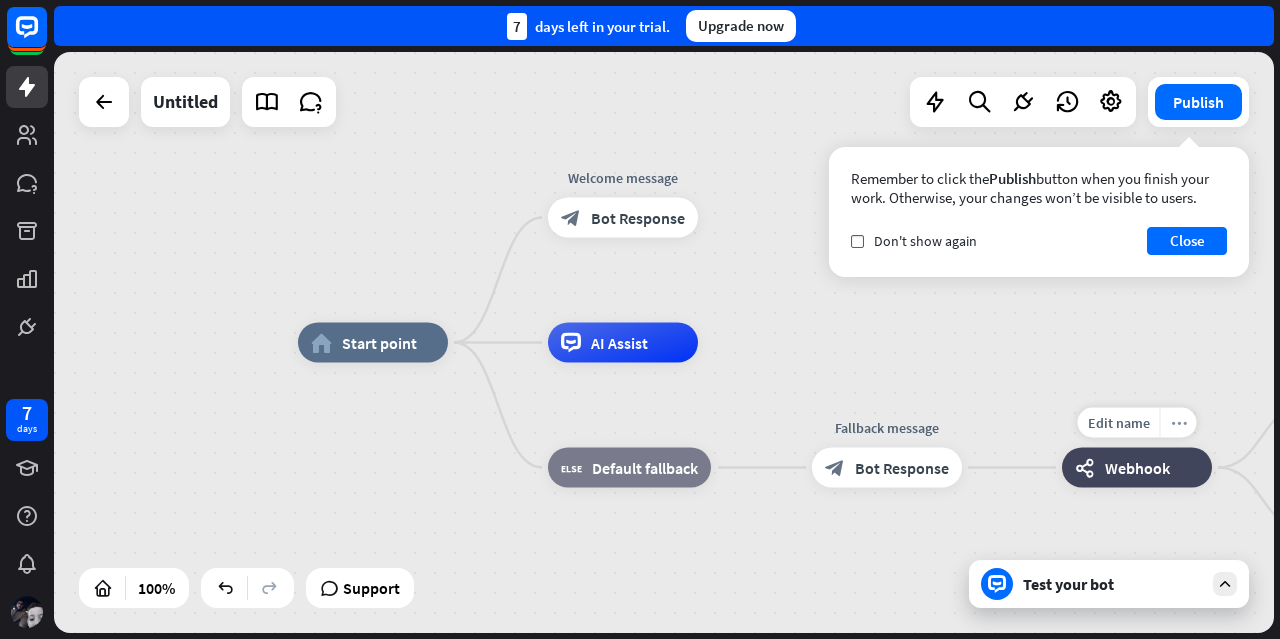 click on "more_horiz" at bounding box center [1179, 422] 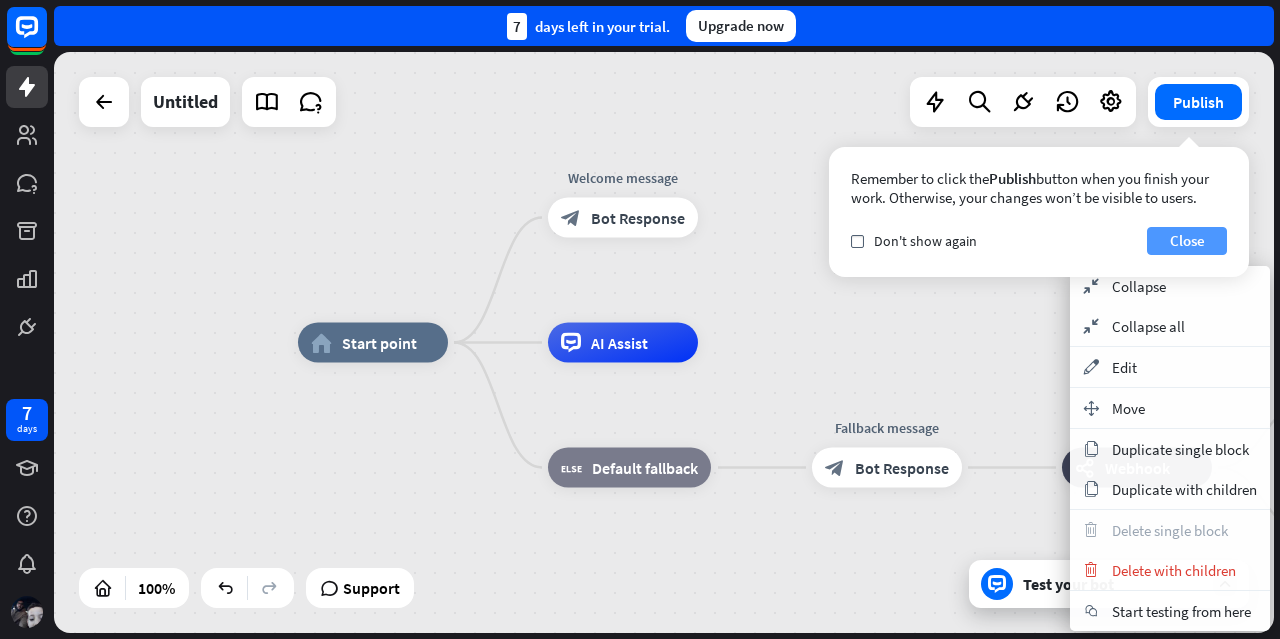 click on "Close" at bounding box center [1187, 241] 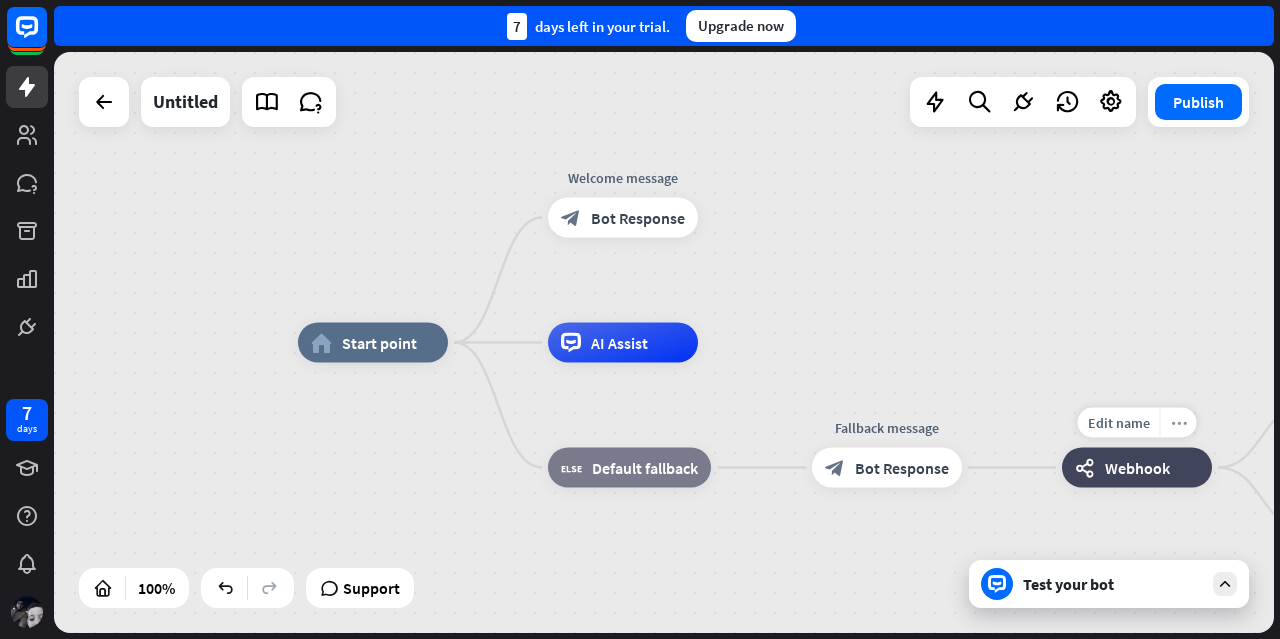 click on "more_horiz" at bounding box center [1179, 422] 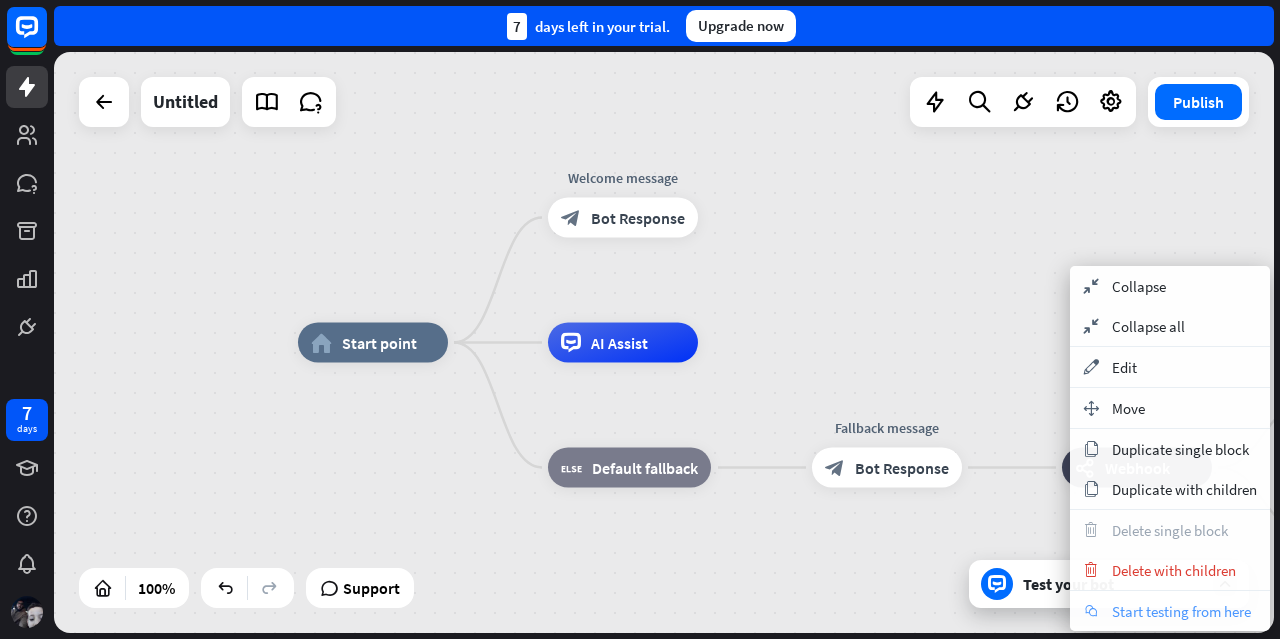click on "Start testing from here" at bounding box center (1181, 611) 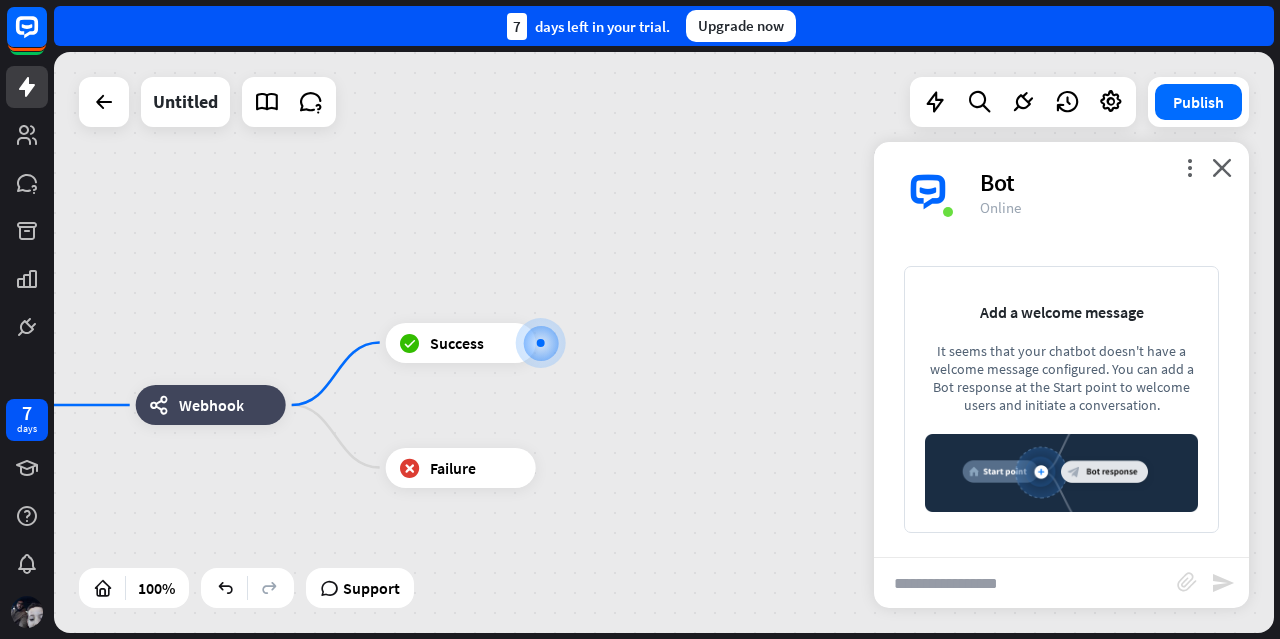 click at bounding box center (1025, 583) 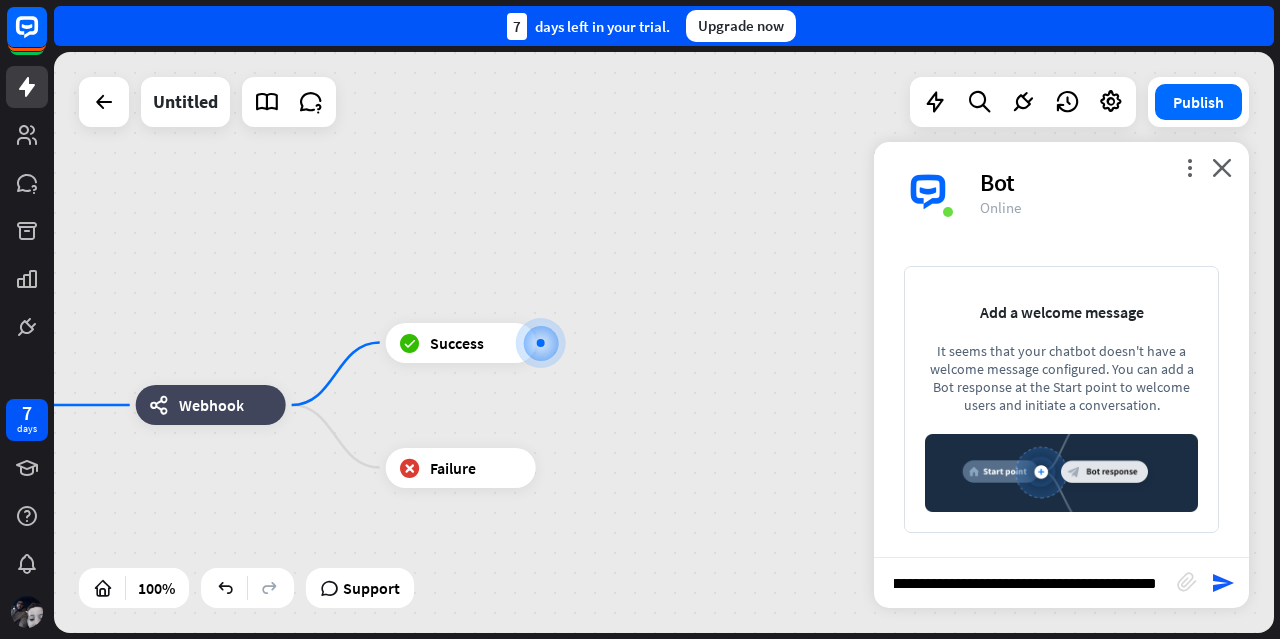 type on "**********" 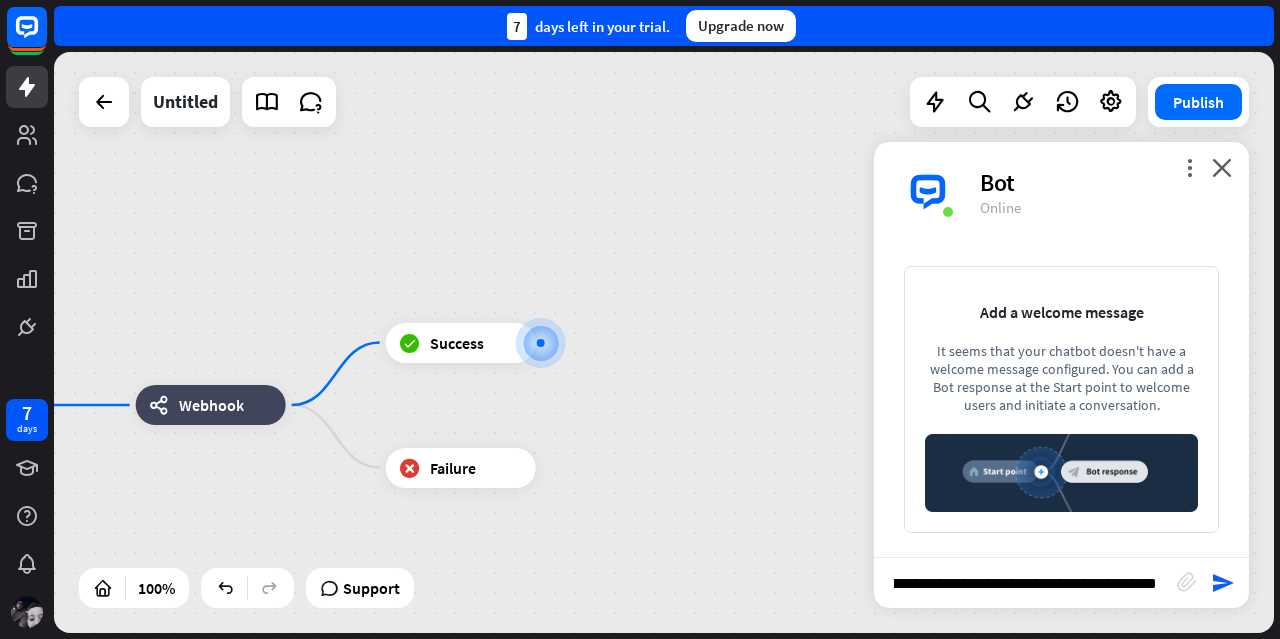 scroll, scrollTop: 0, scrollLeft: 88, axis: horizontal 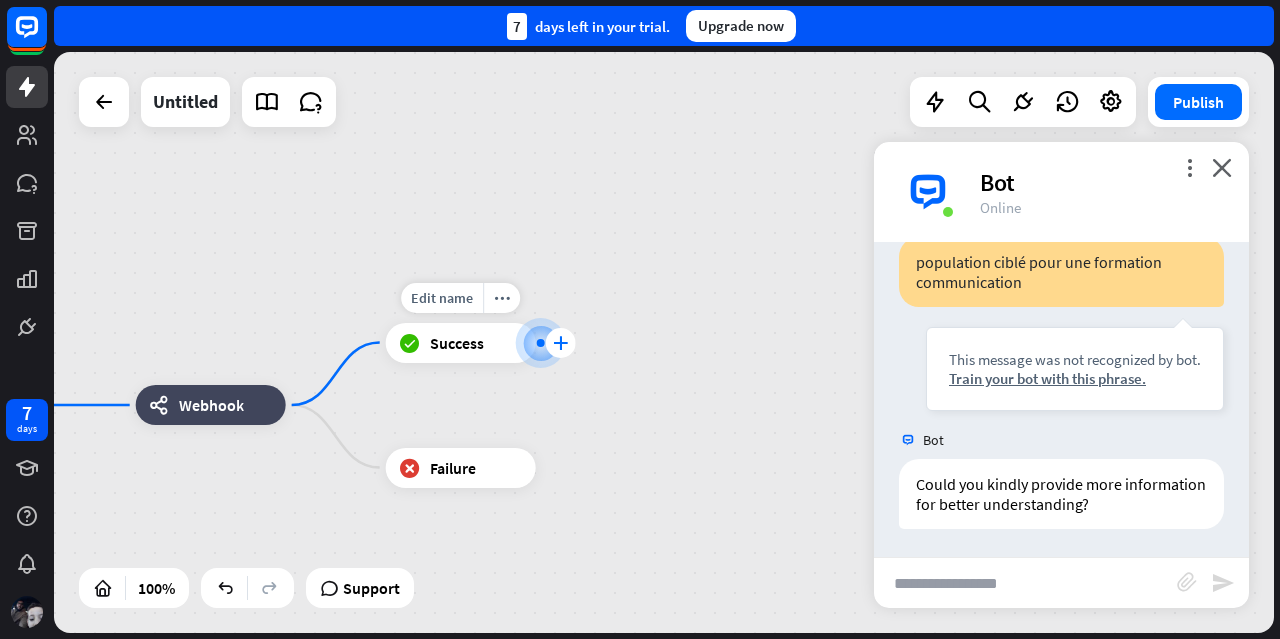 click on "plus" at bounding box center [560, 343] 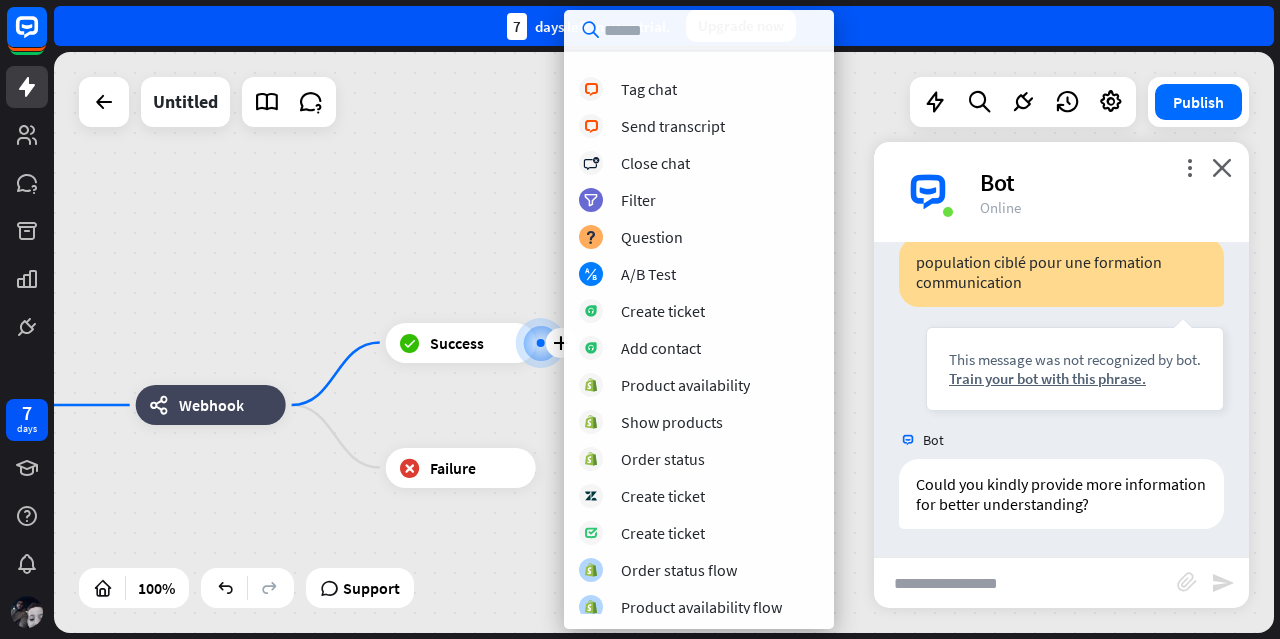 scroll, scrollTop: 437, scrollLeft: 0, axis: vertical 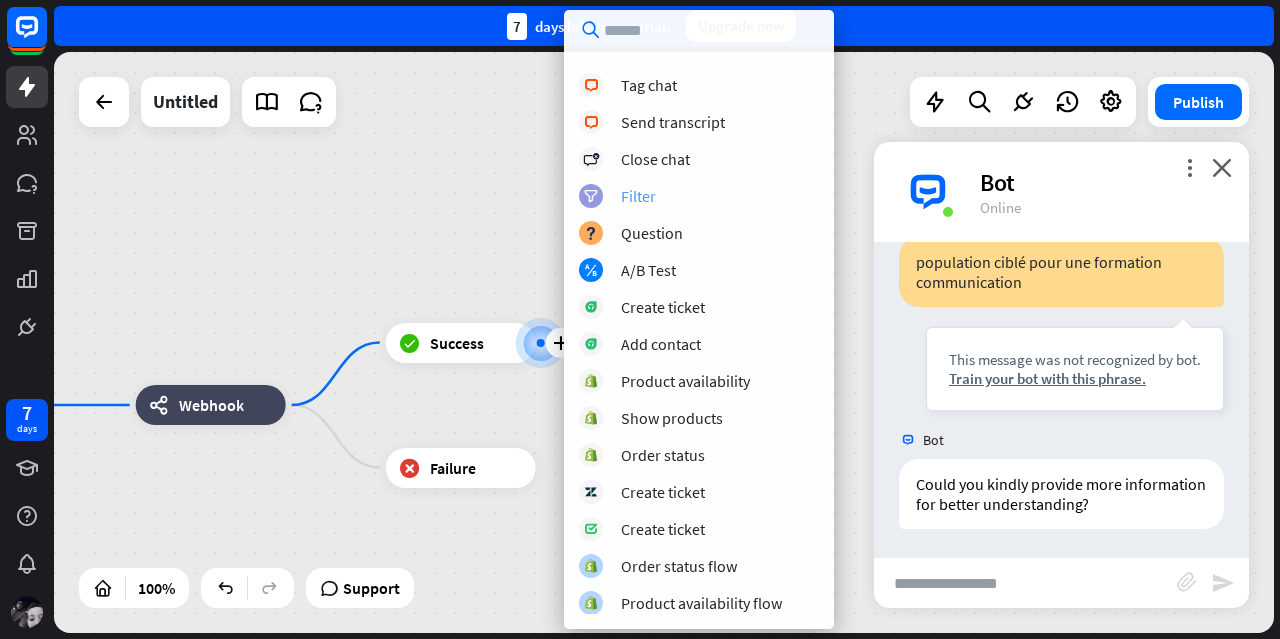 click on "filter
Filter" at bounding box center (699, 196) 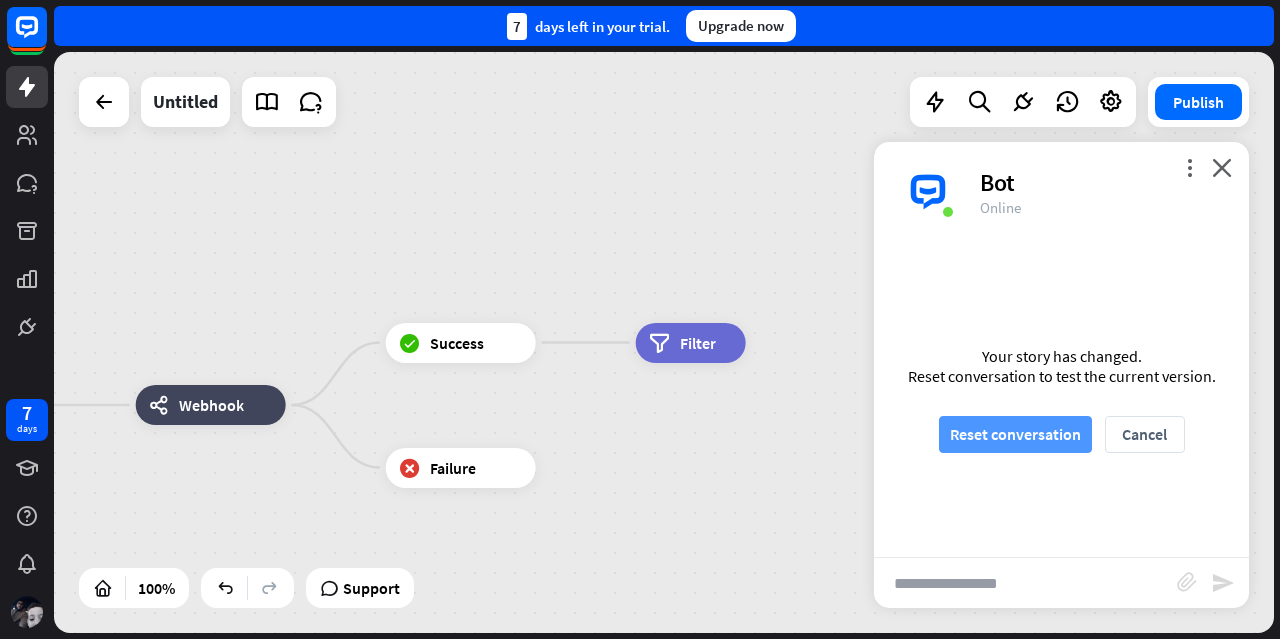 click on "Reset conversation" at bounding box center [1015, 434] 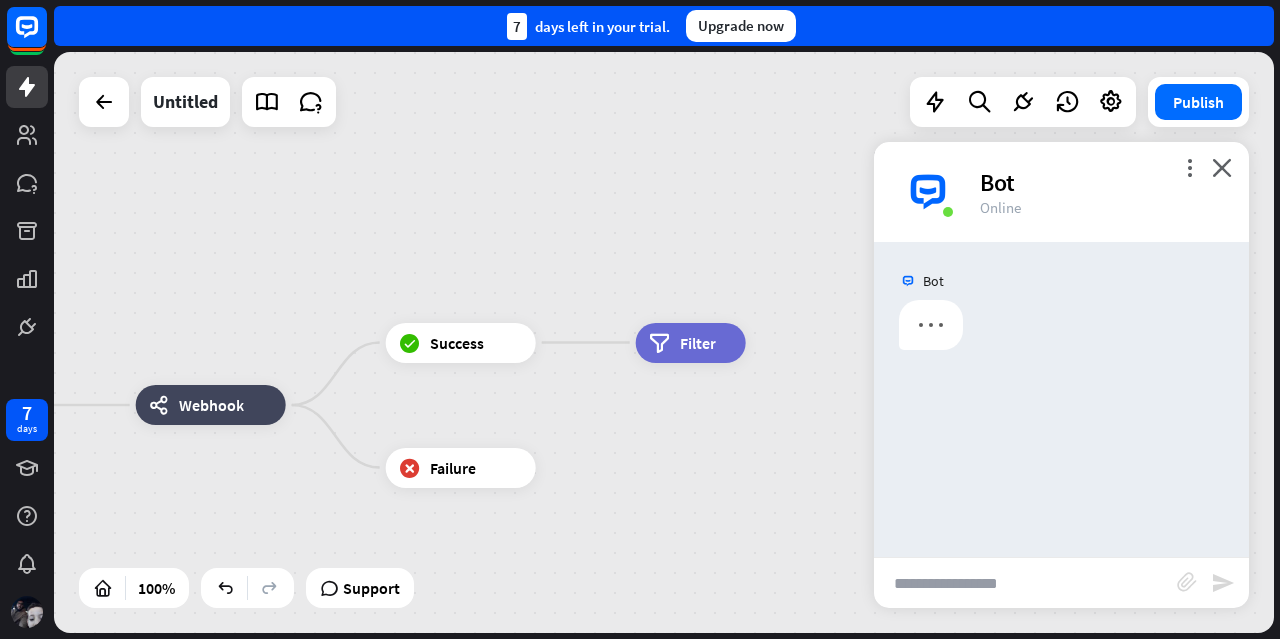 scroll, scrollTop: 0, scrollLeft: 0, axis: both 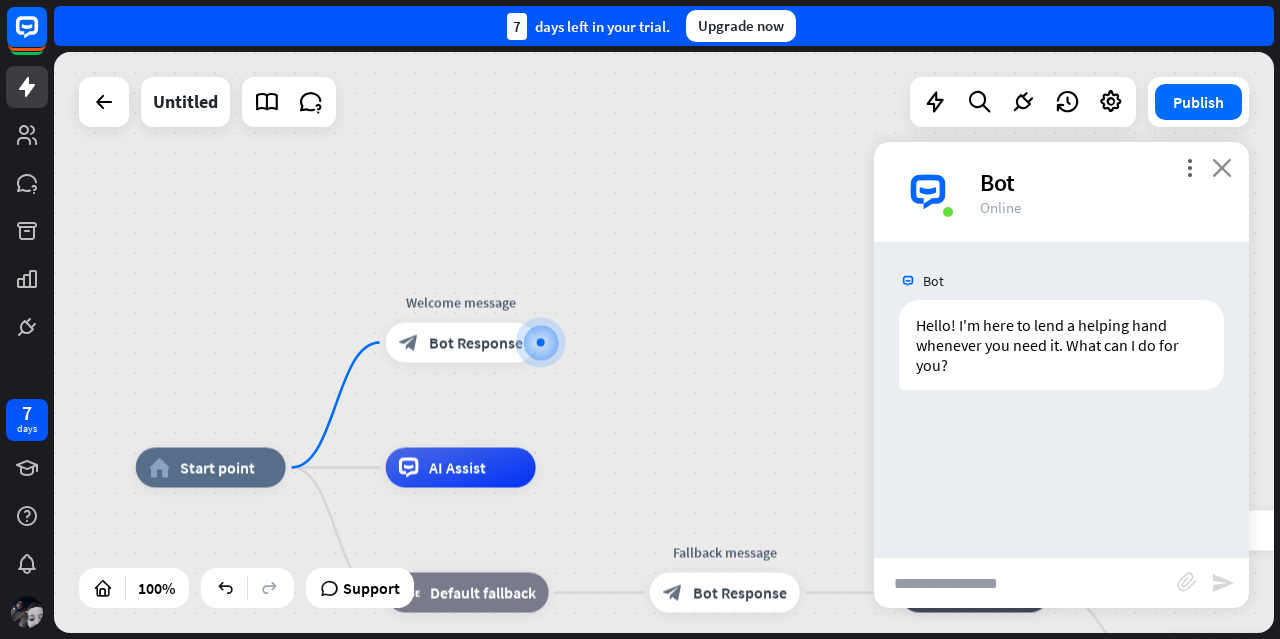 click on "close" at bounding box center [1222, 167] 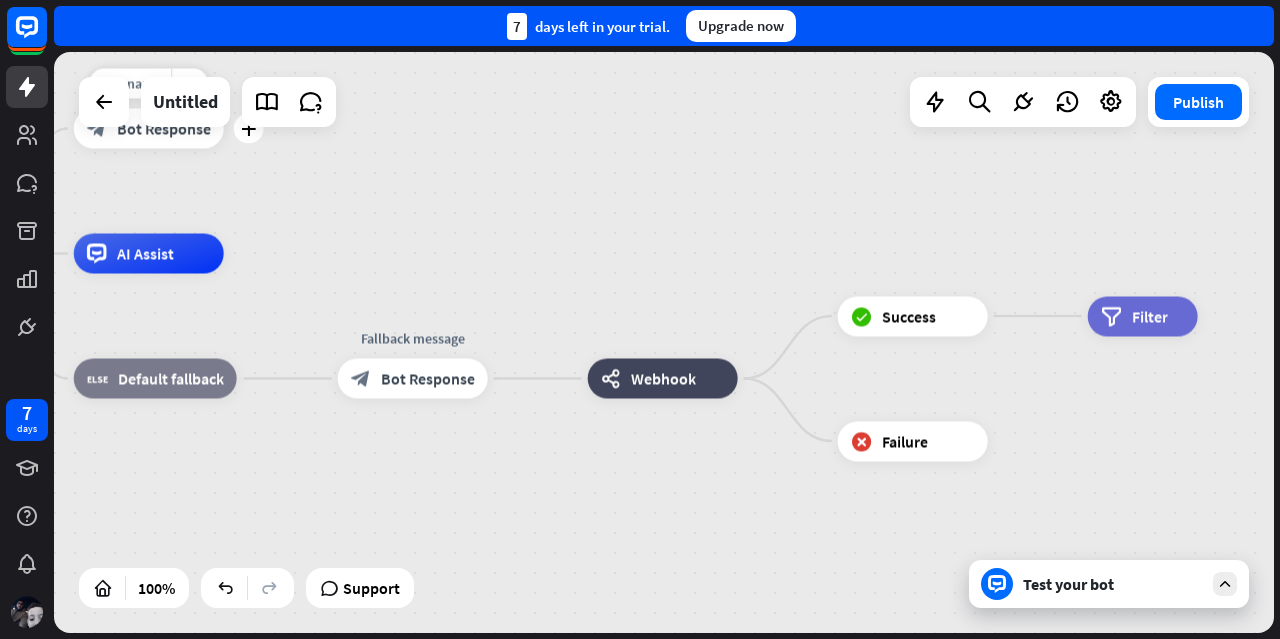 drag, startPoint x: 560, startPoint y: 383, endPoint x: 248, endPoint y: 169, distance: 378.33847 